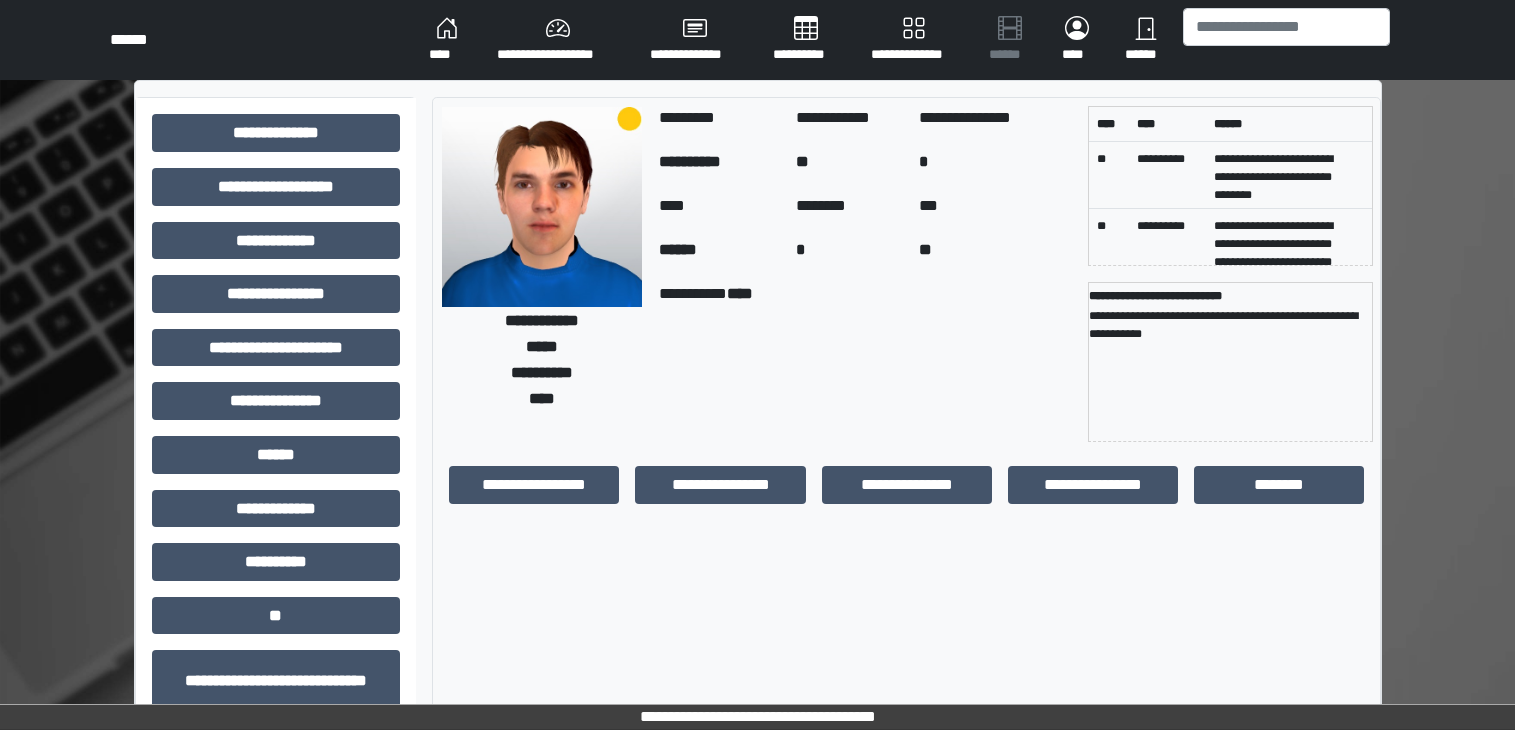 scroll, scrollTop: 0, scrollLeft: 0, axis: both 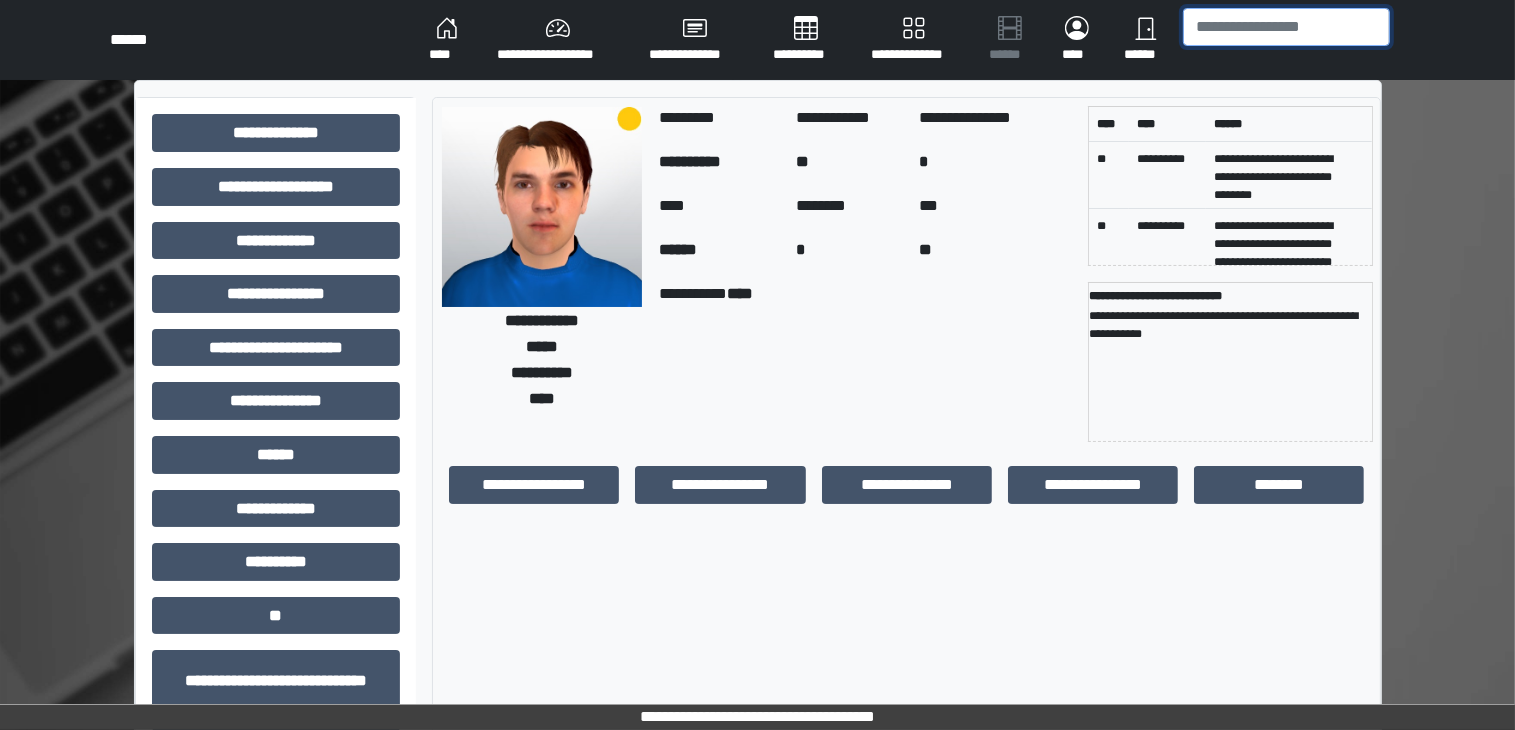 click at bounding box center (1286, 27) 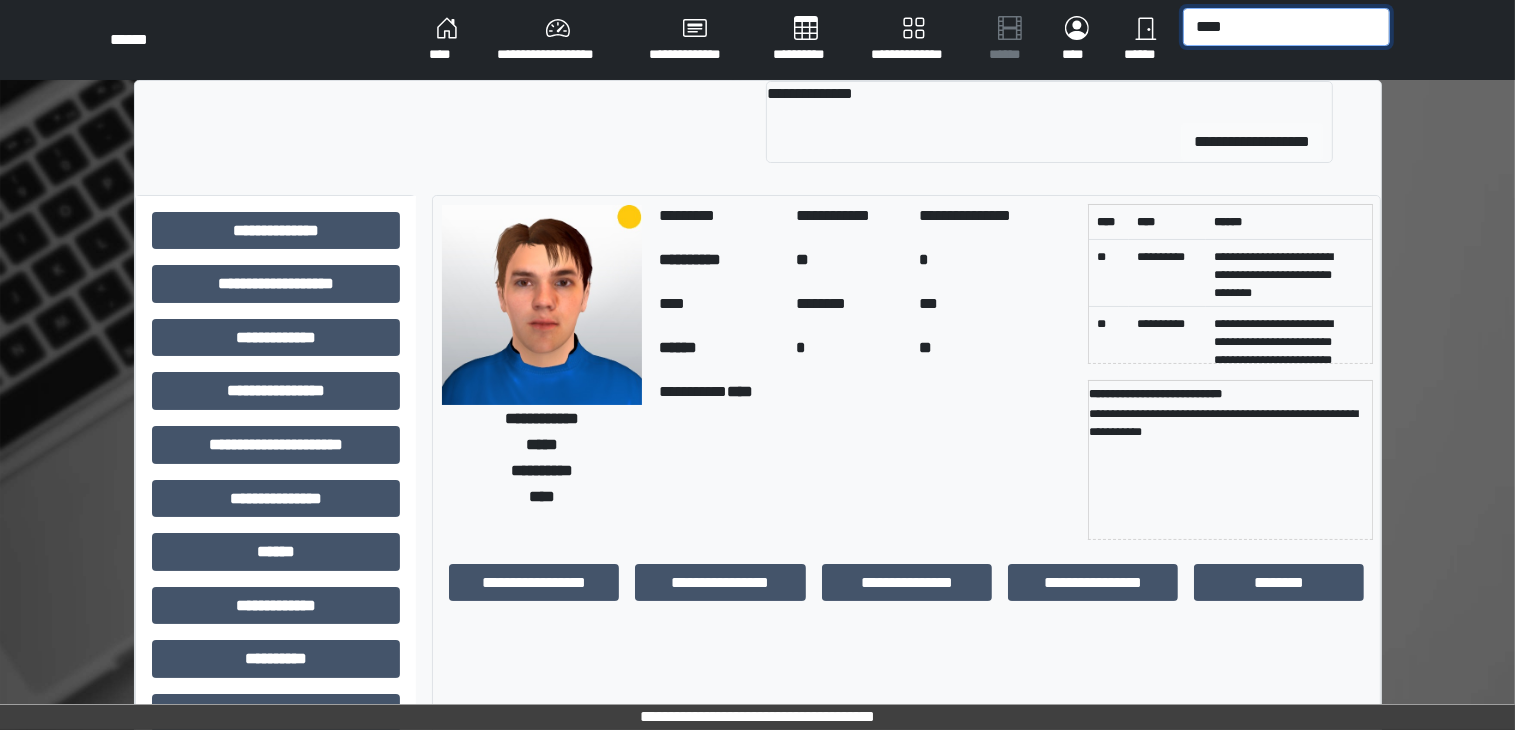 type on "****" 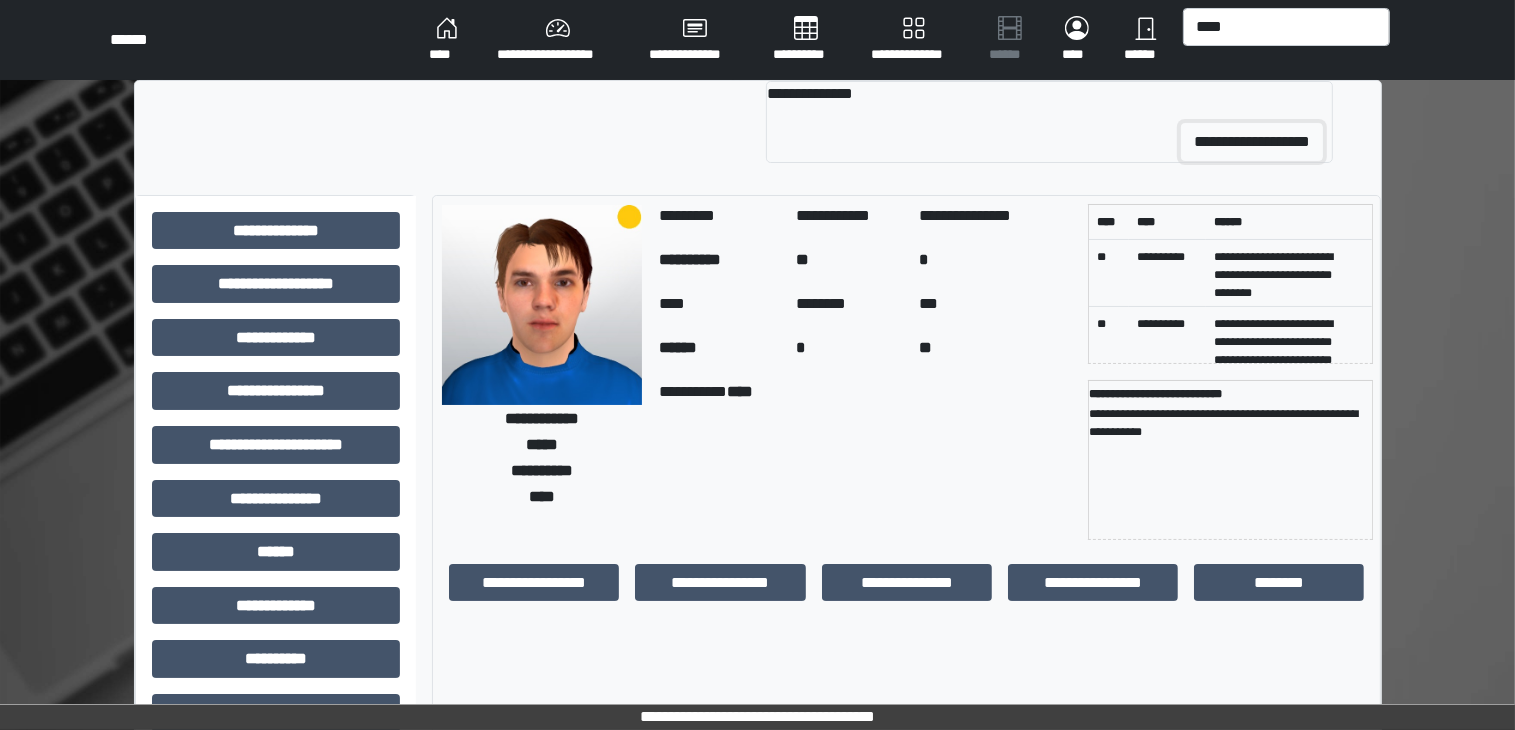 click on "**********" at bounding box center (1252, 142) 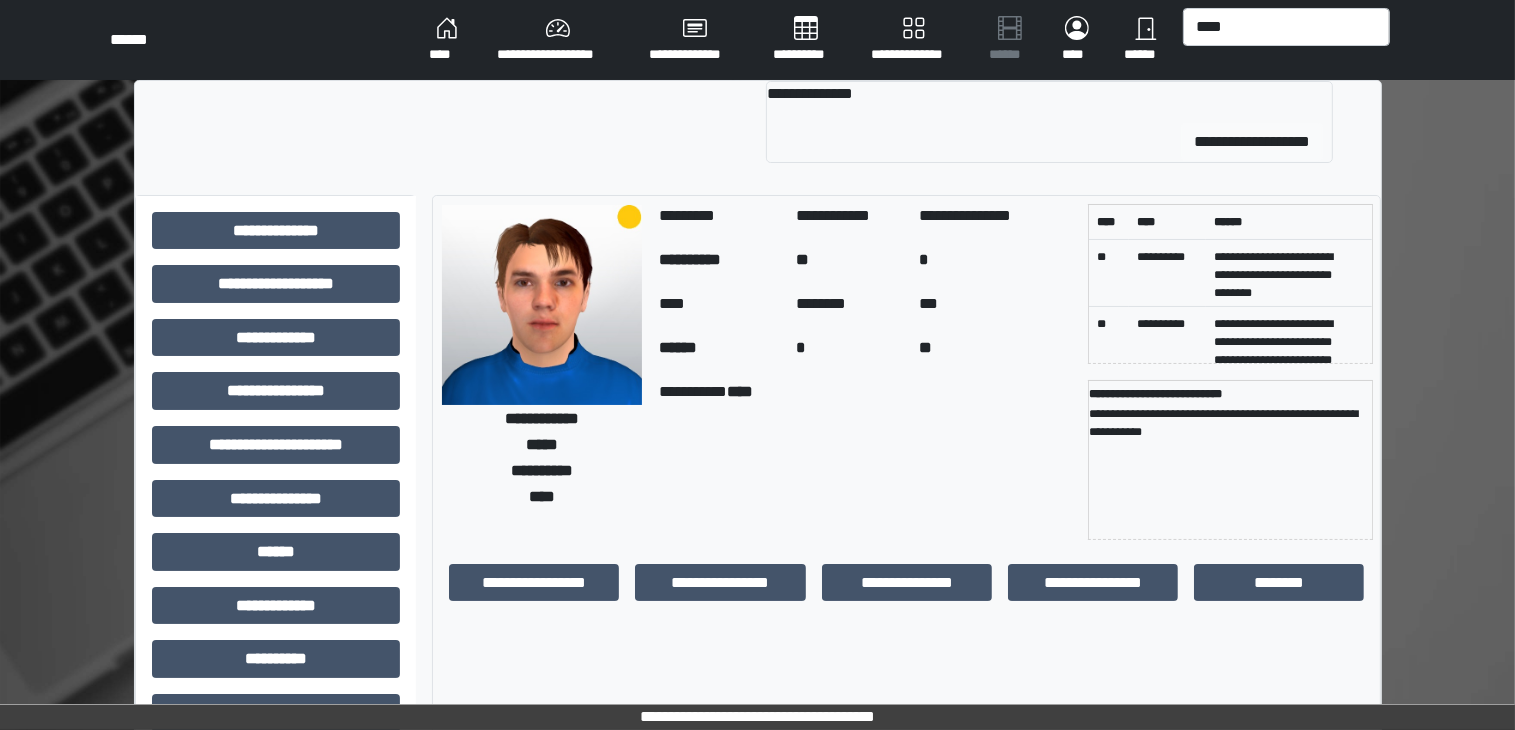 type 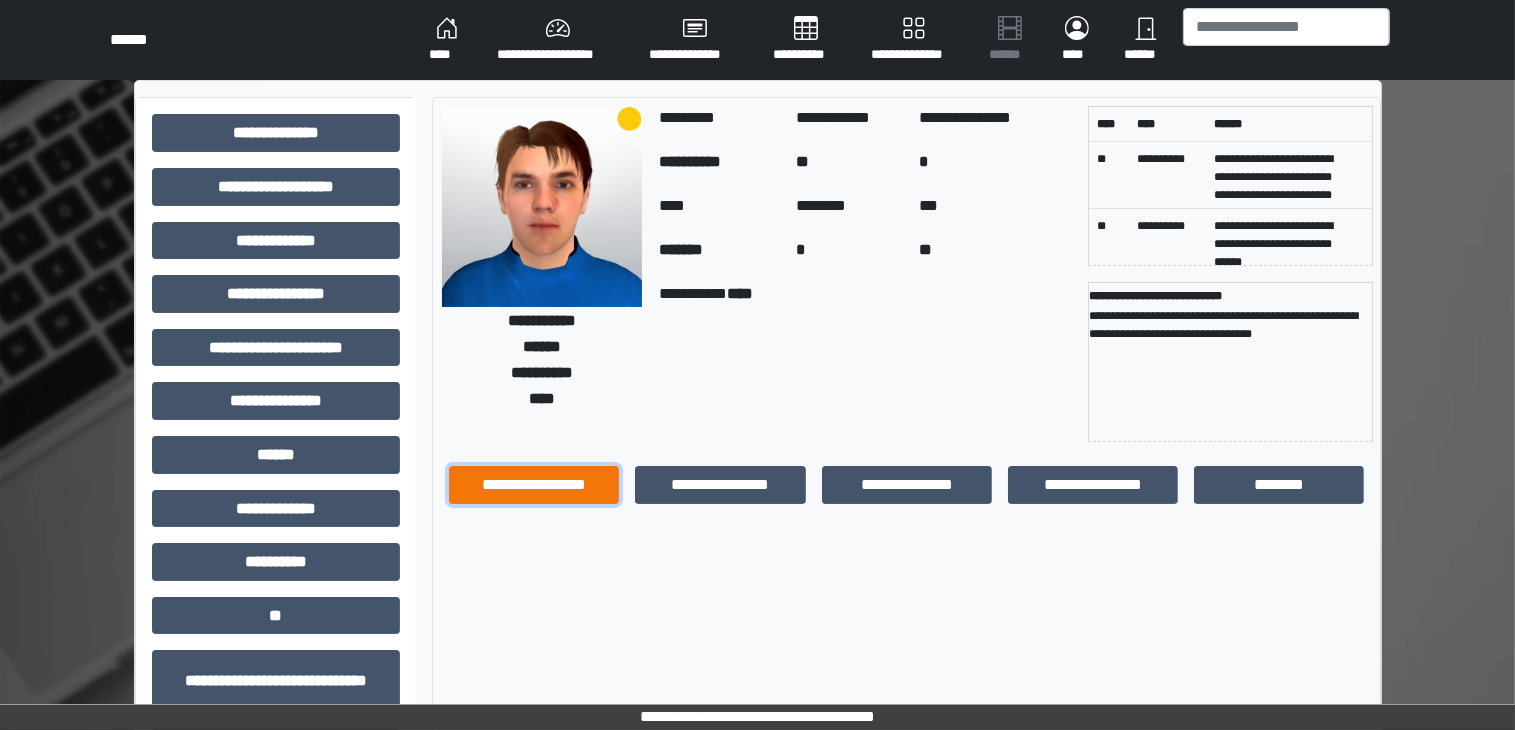 click on "**********" at bounding box center (534, 485) 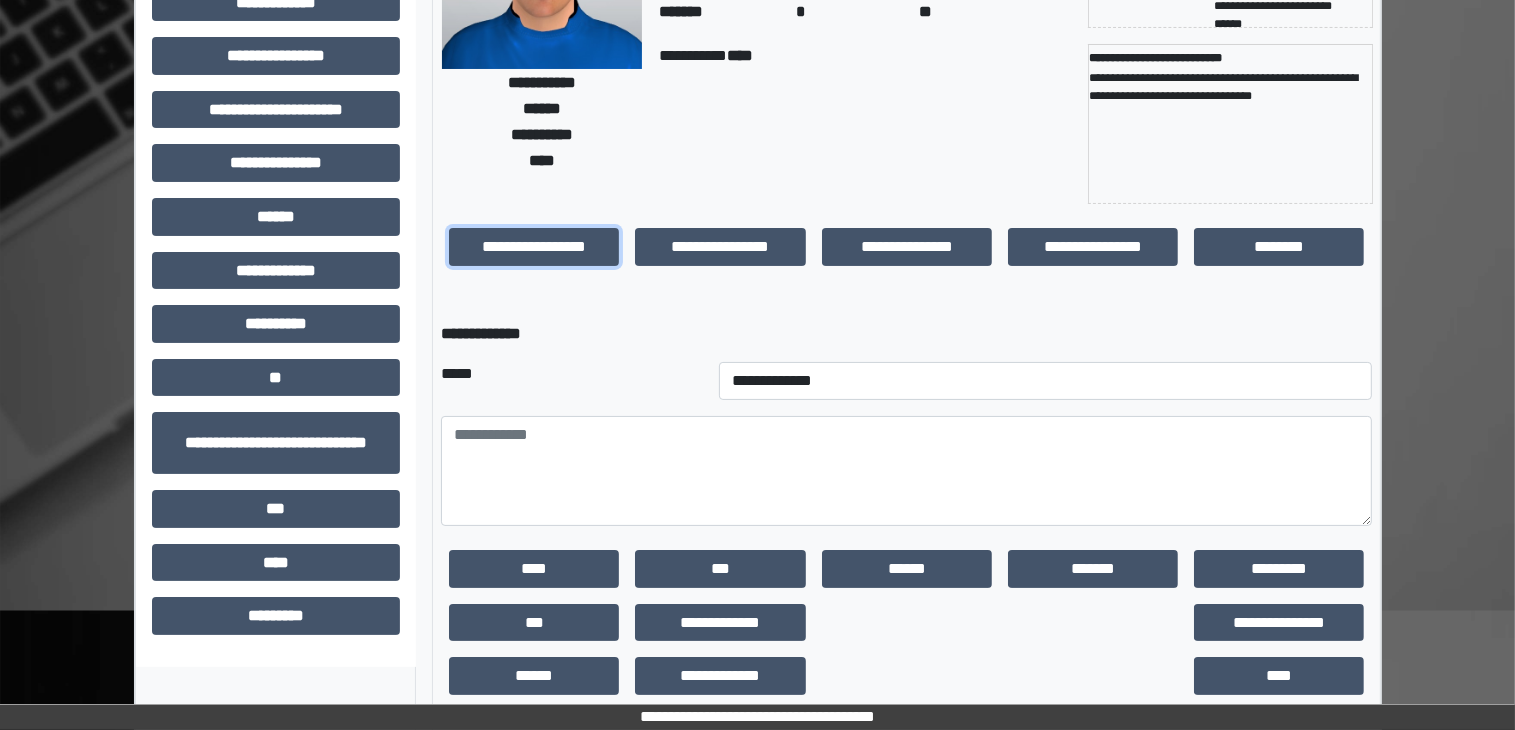 scroll, scrollTop: 240, scrollLeft: 0, axis: vertical 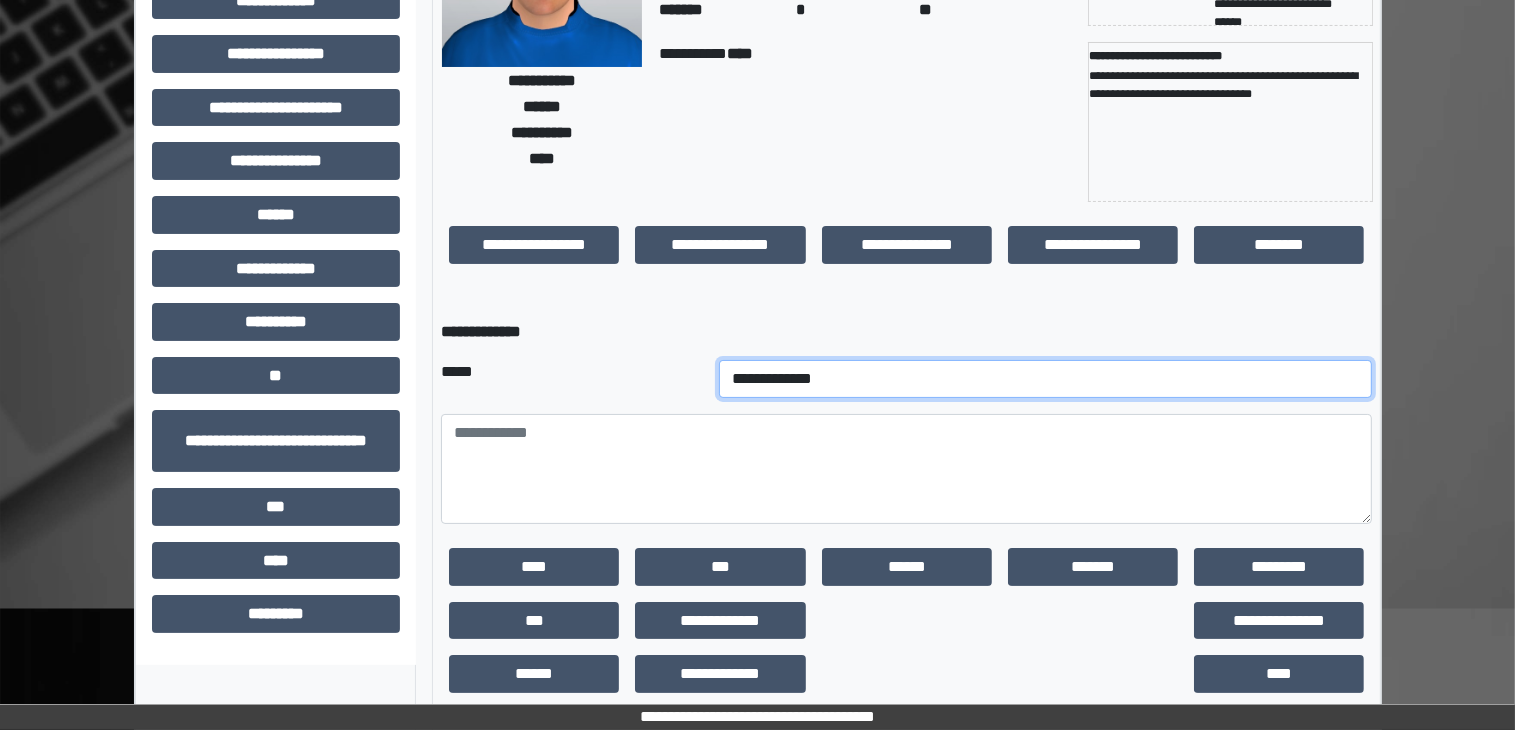 click on "**********" at bounding box center (1046, 379) 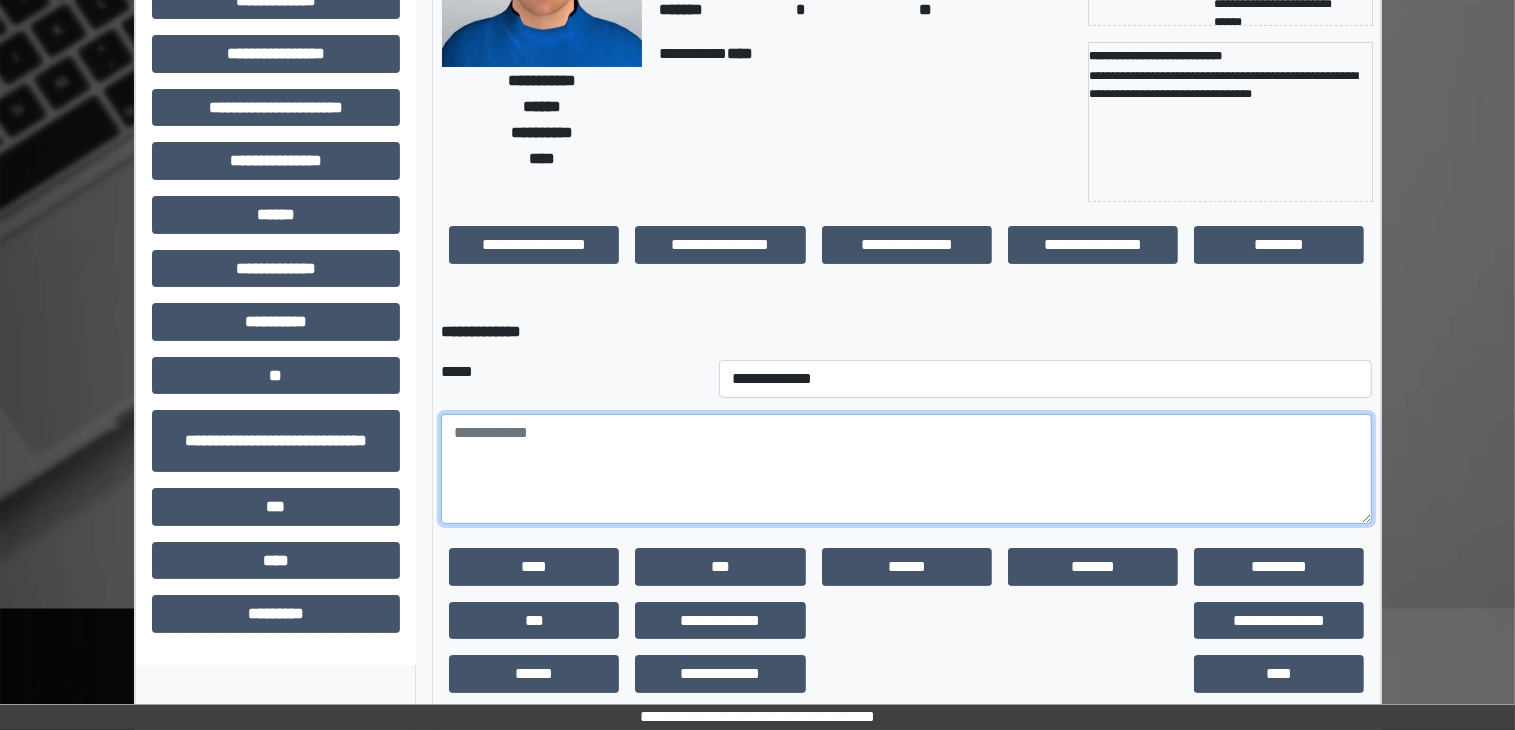 click at bounding box center (906, 469) 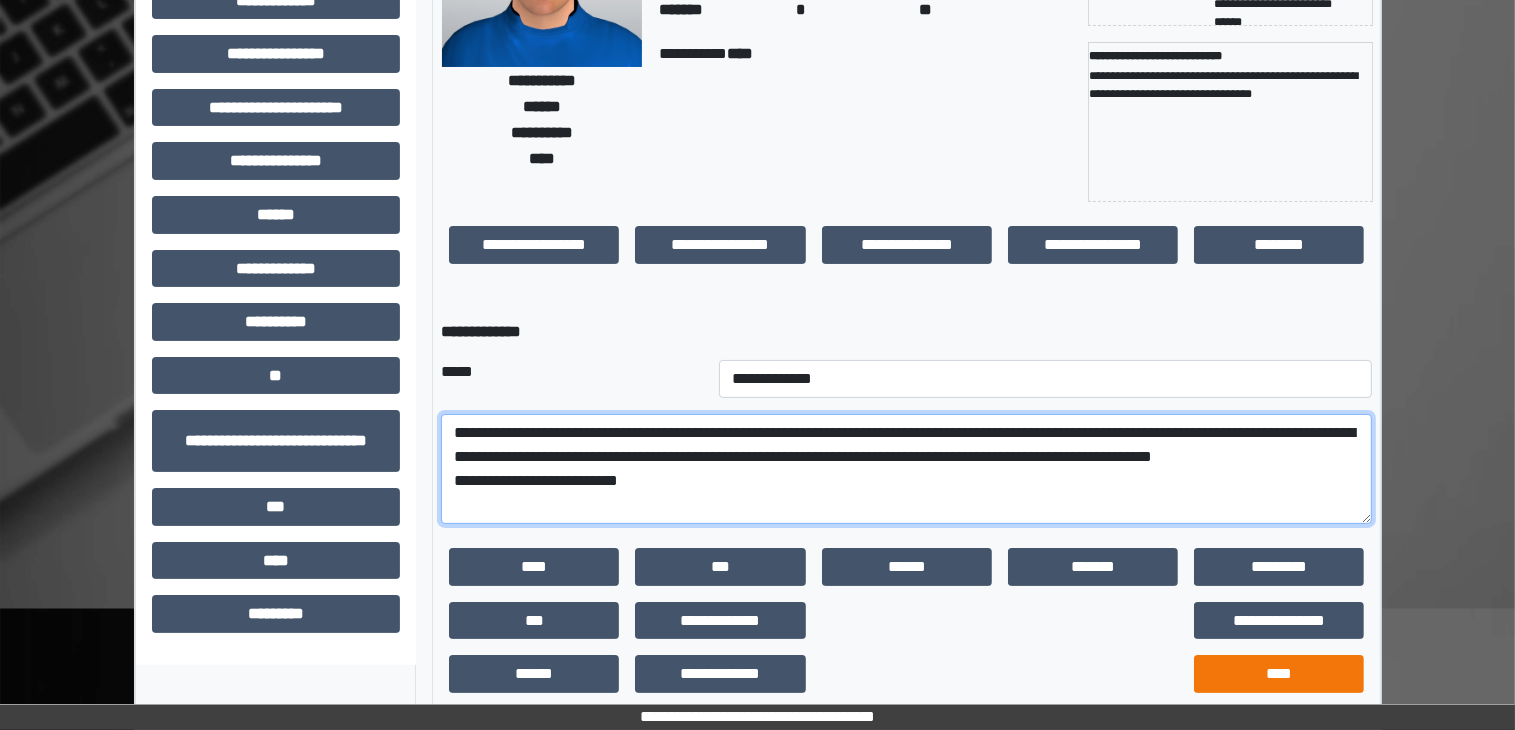 type on "**********" 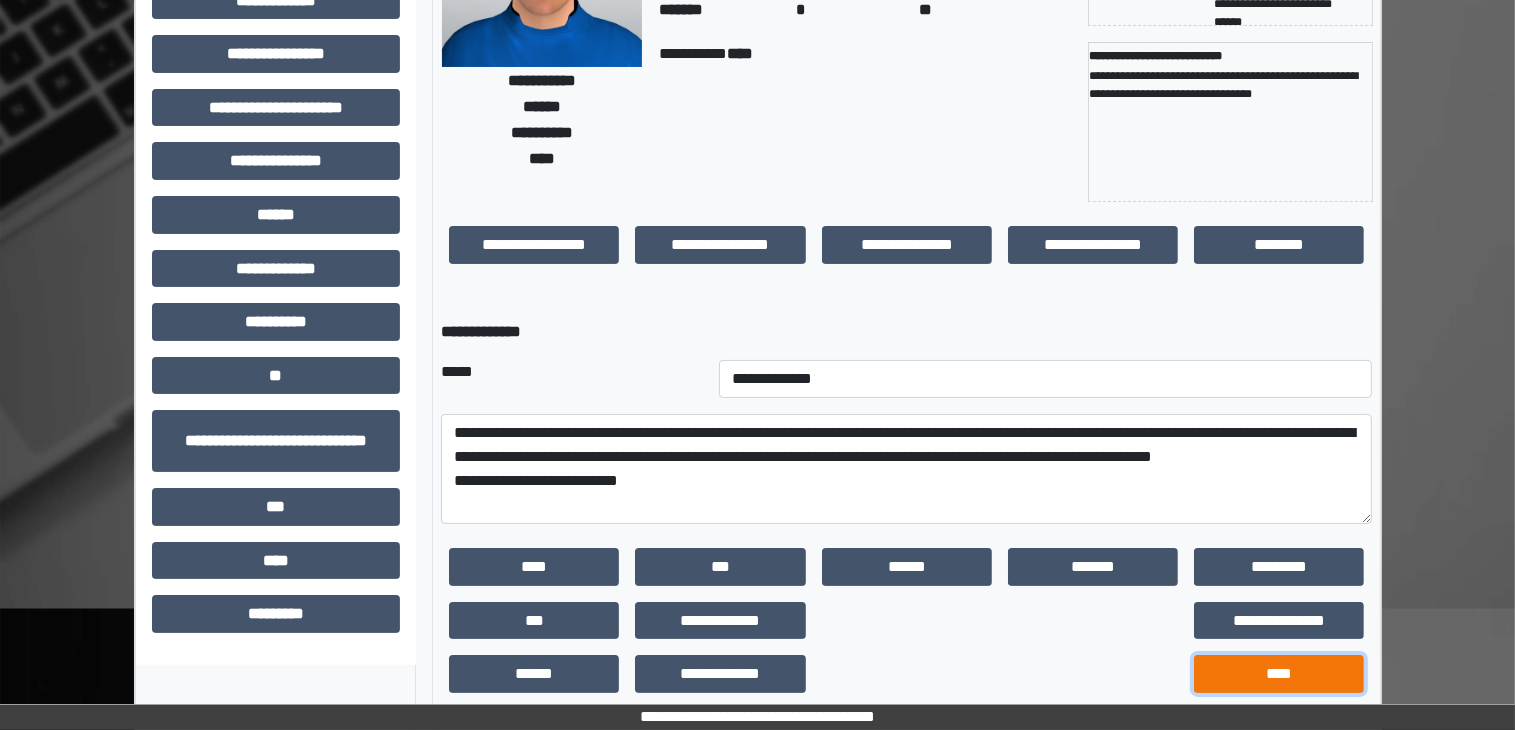 click on "****" at bounding box center (1279, 674) 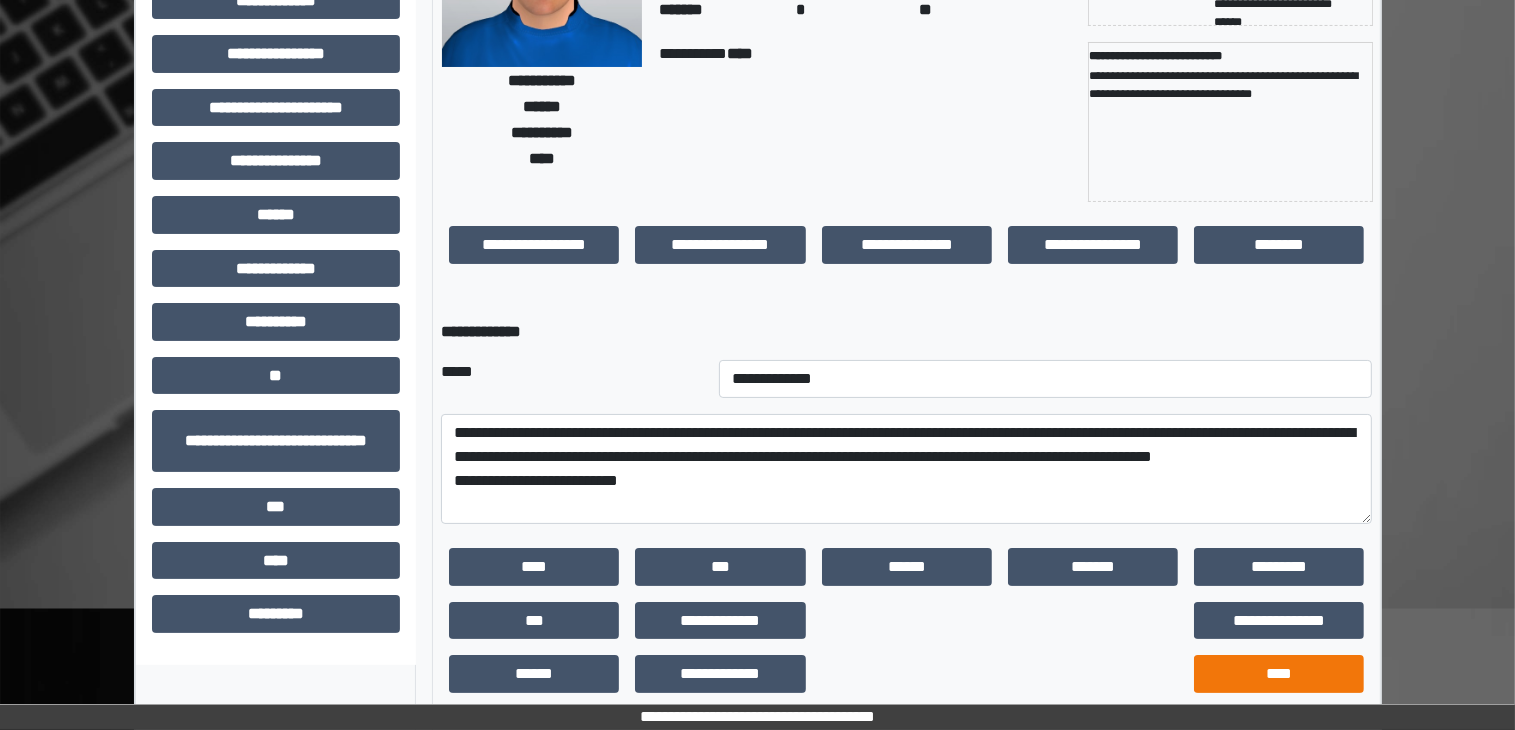 scroll, scrollTop: 192, scrollLeft: 0, axis: vertical 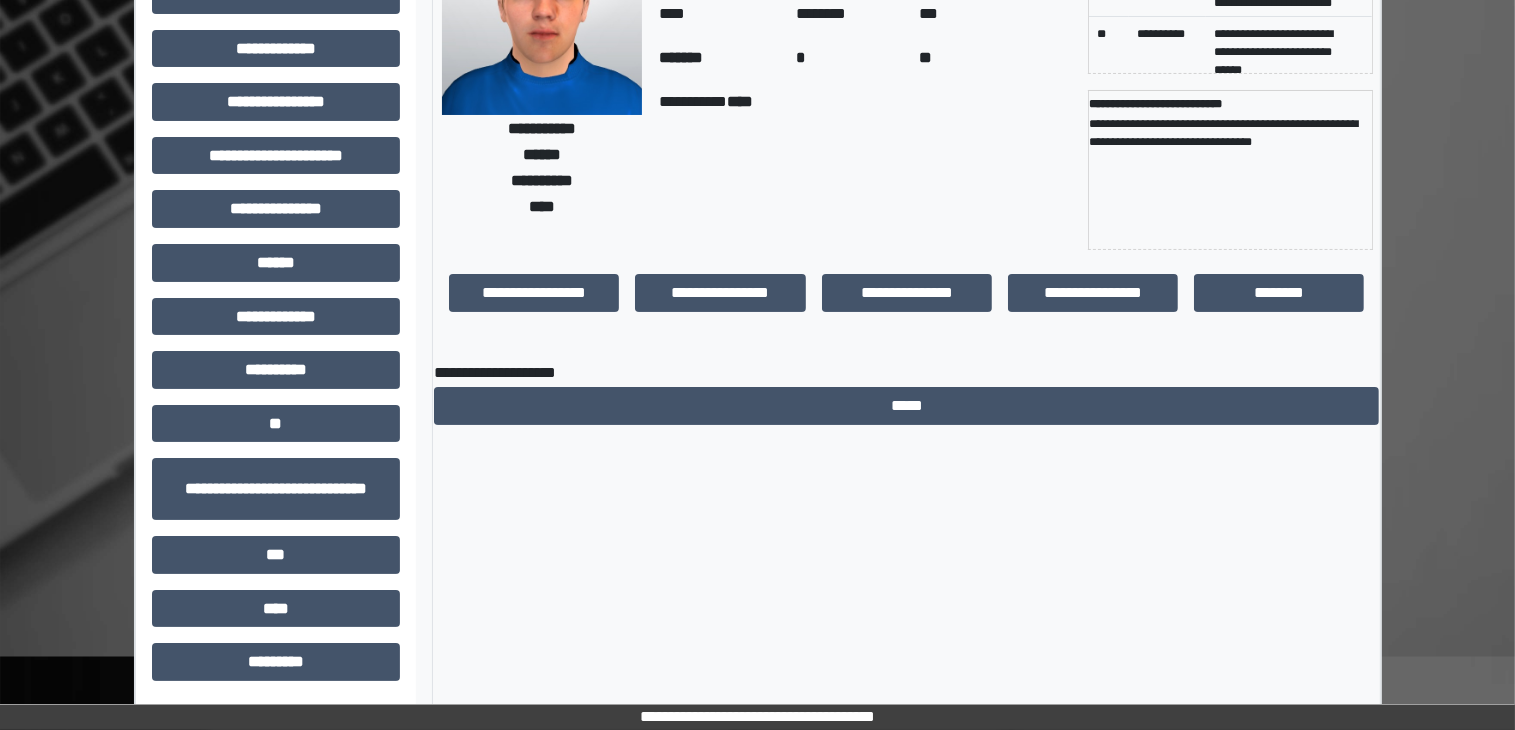 drag, startPoint x: 1514, startPoint y: 266, endPoint x: 1520, endPoint y: 37, distance: 229.07858 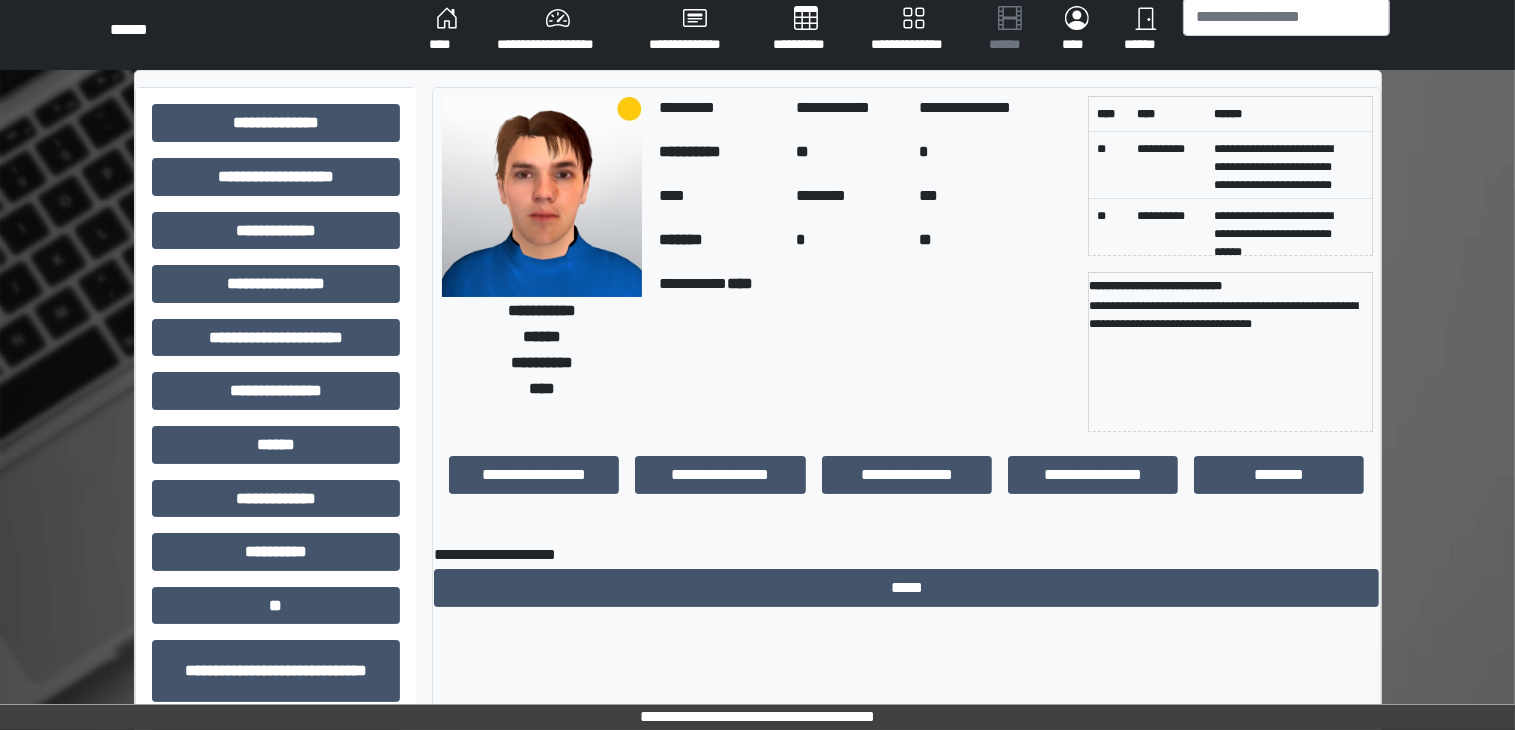 scroll, scrollTop: 0, scrollLeft: 0, axis: both 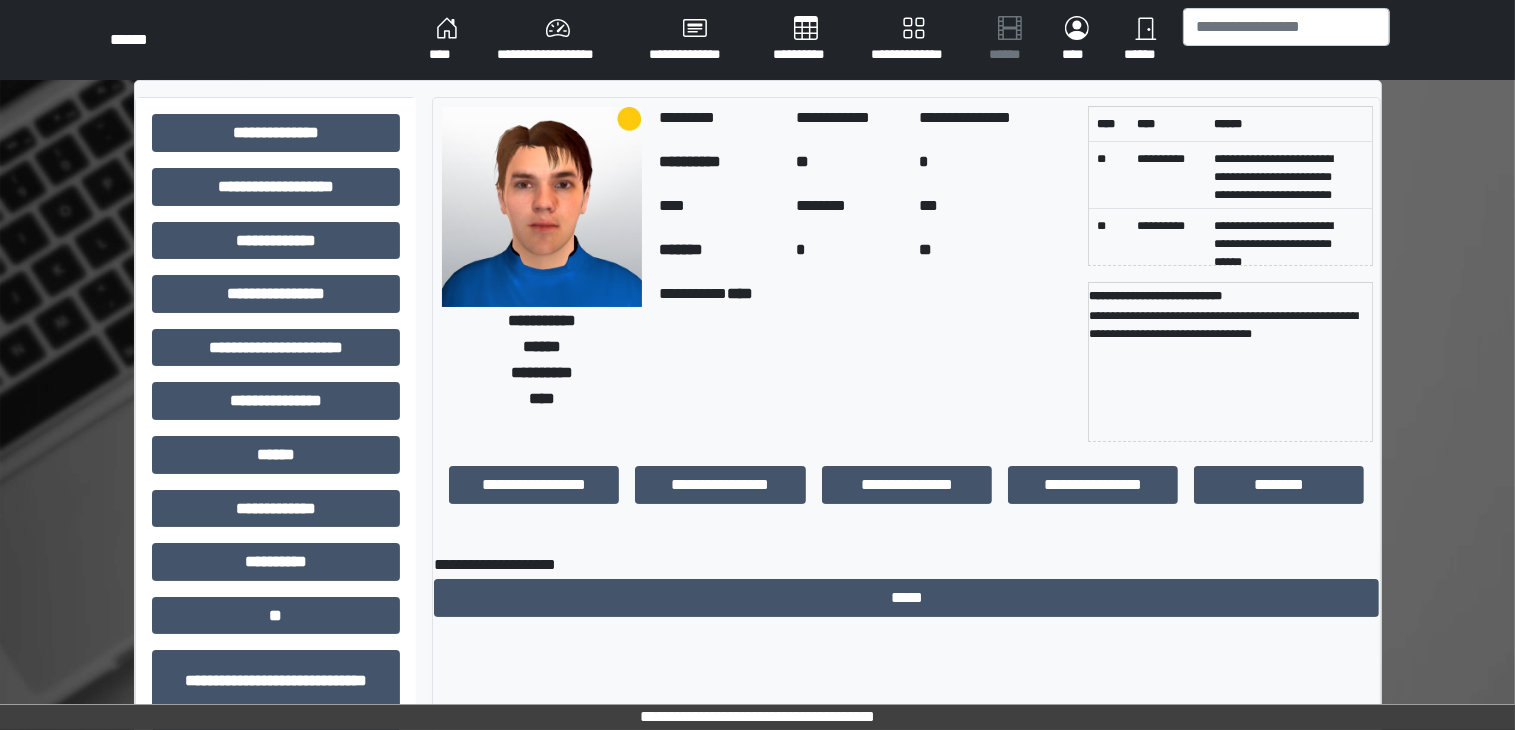 click on "****" at bounding box center (447, 40) 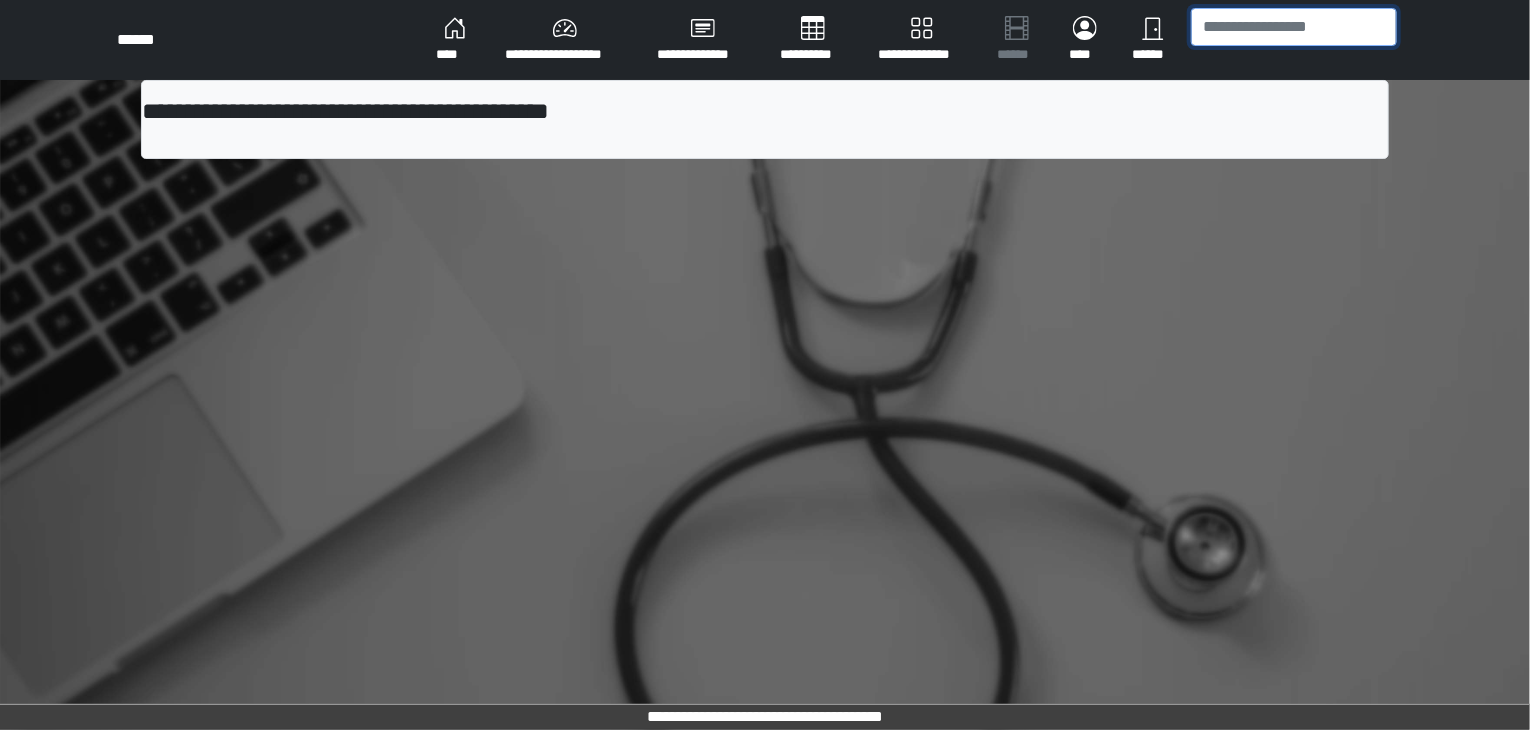click at bounding box center [1294, 27] 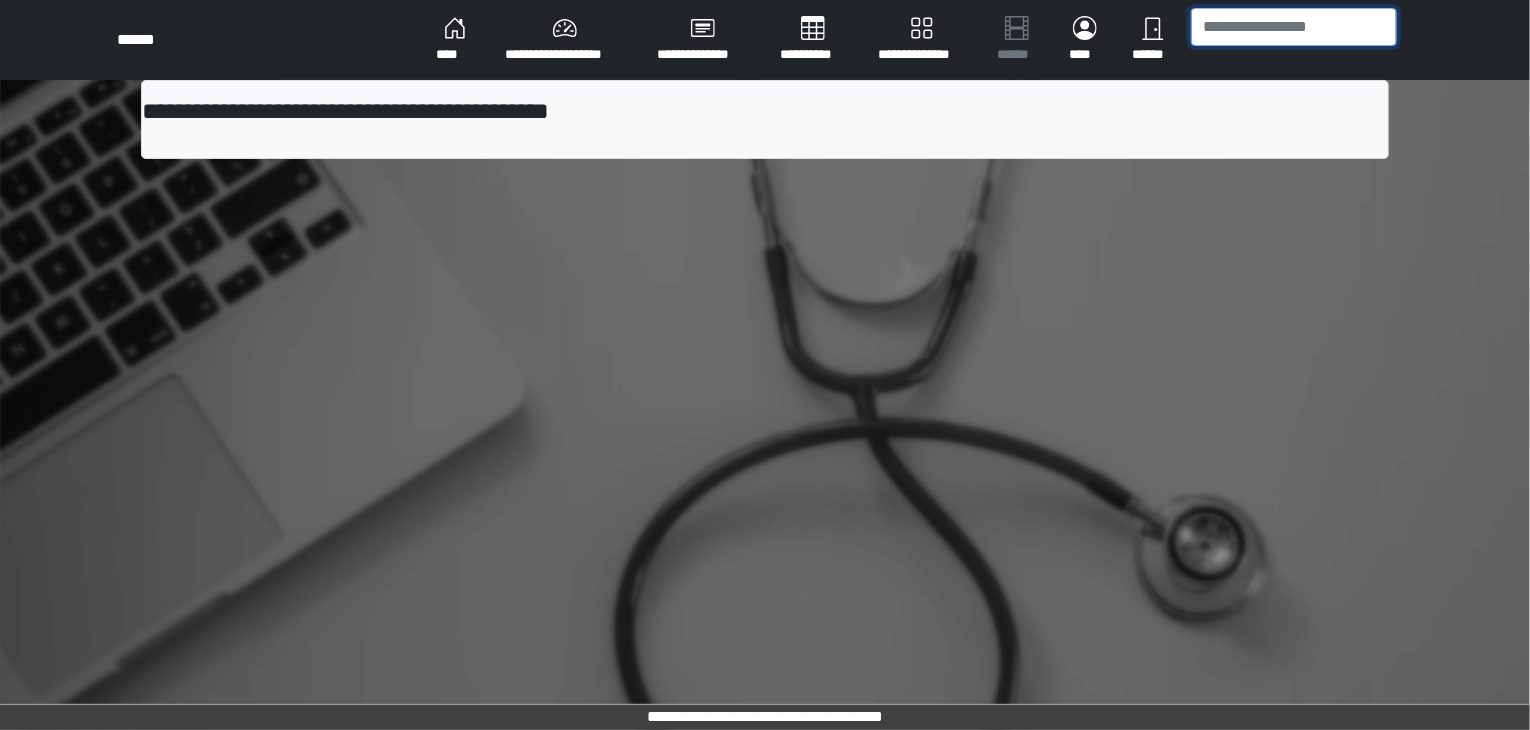 type on "*" 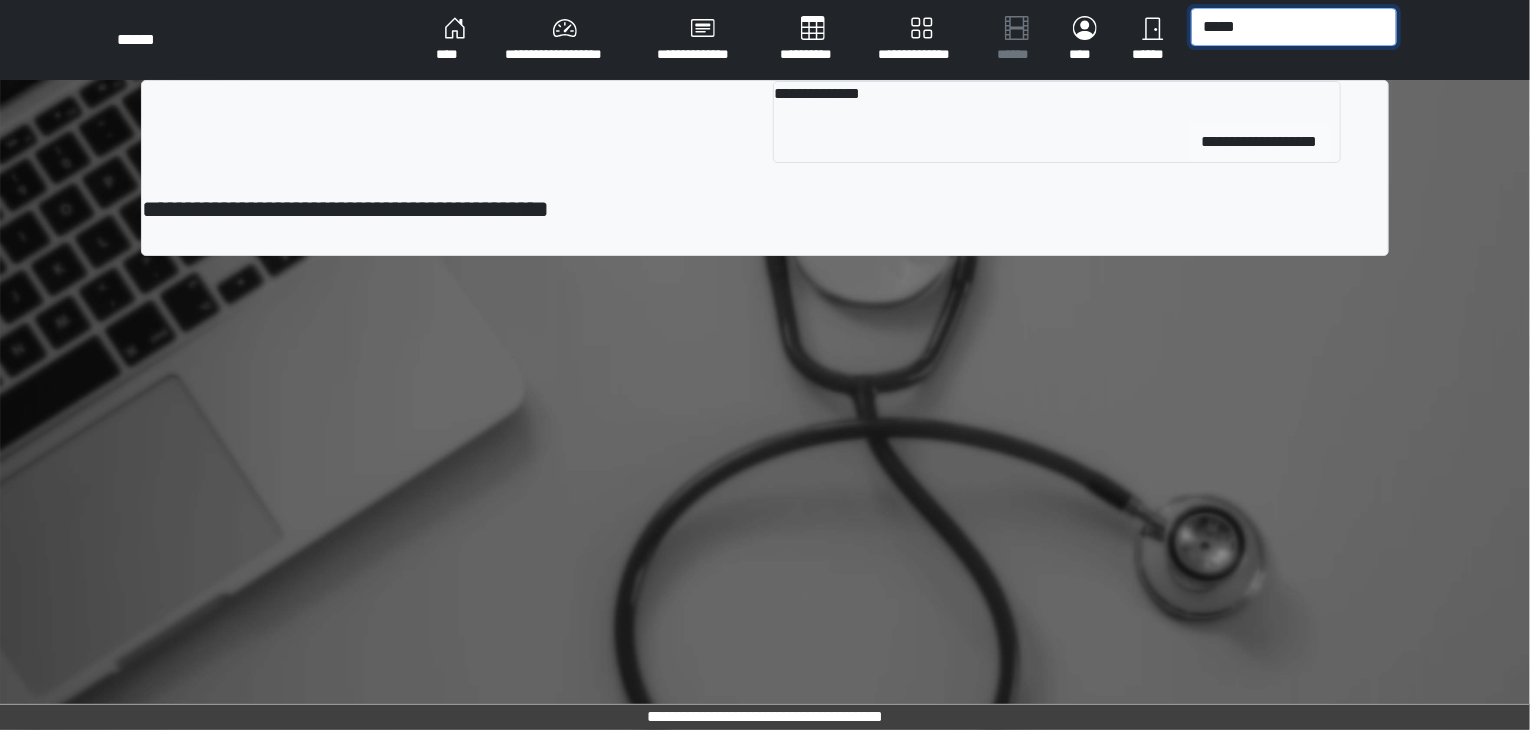 type on "*****" 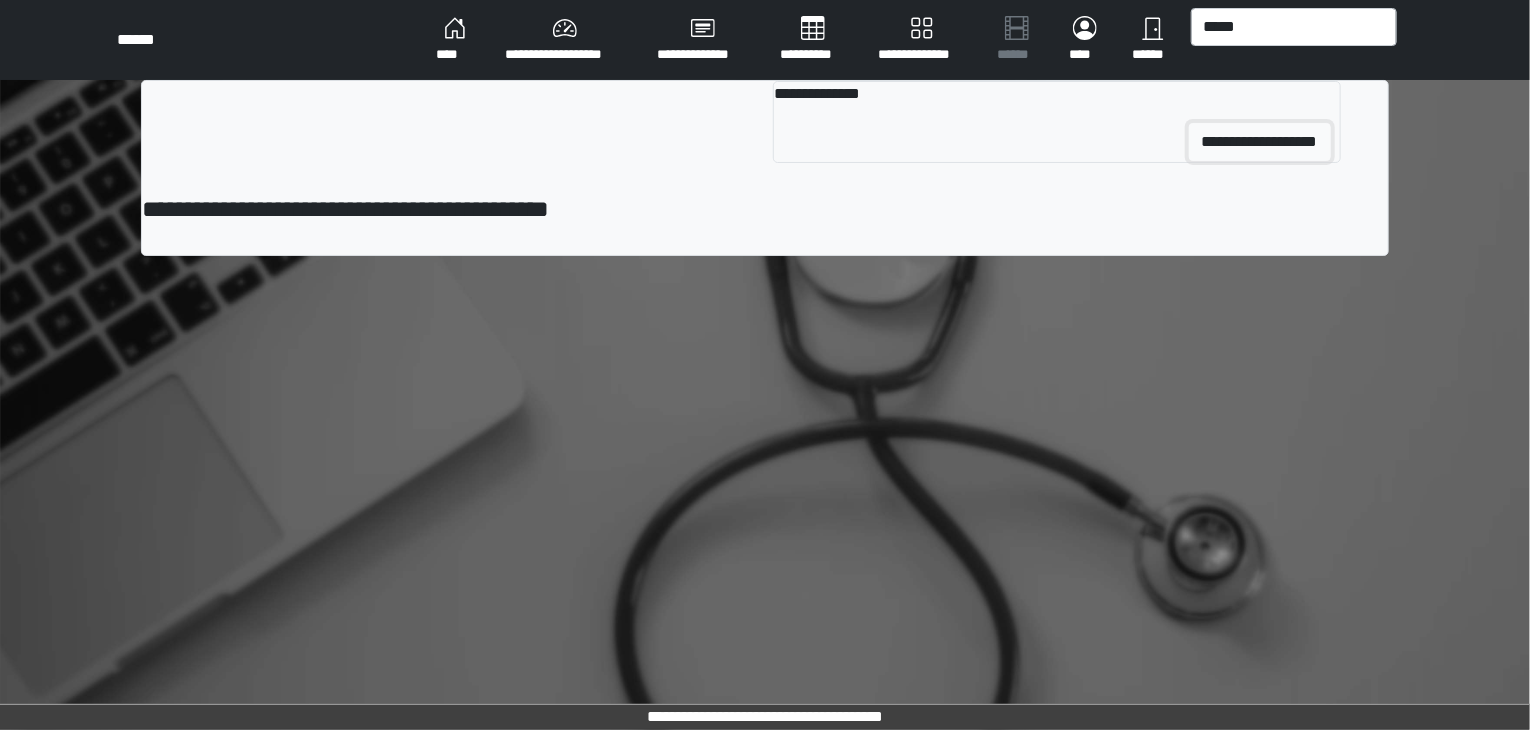 click on "**********" at bounding box center [1260, 142] 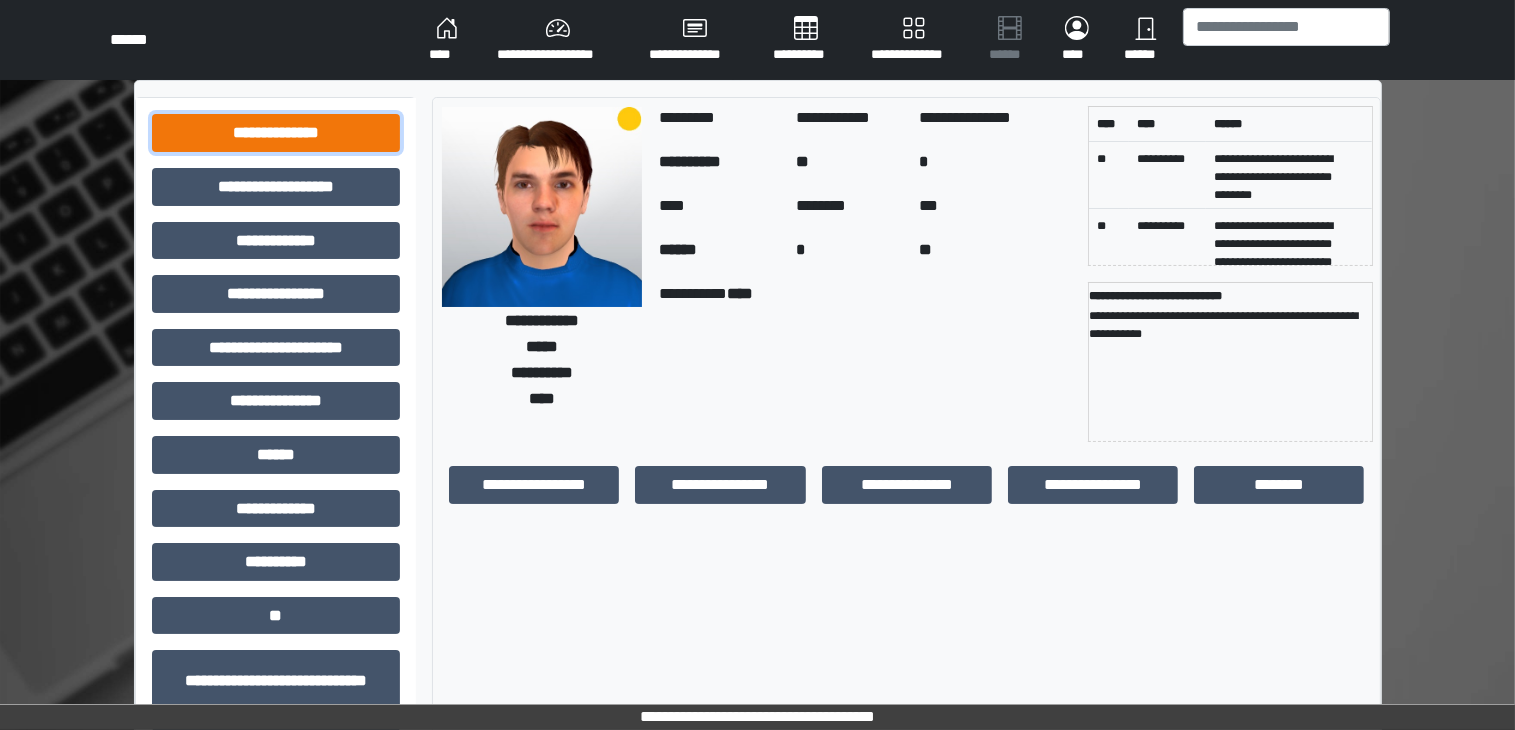 click on "**********" at bounding box center [276, 133] 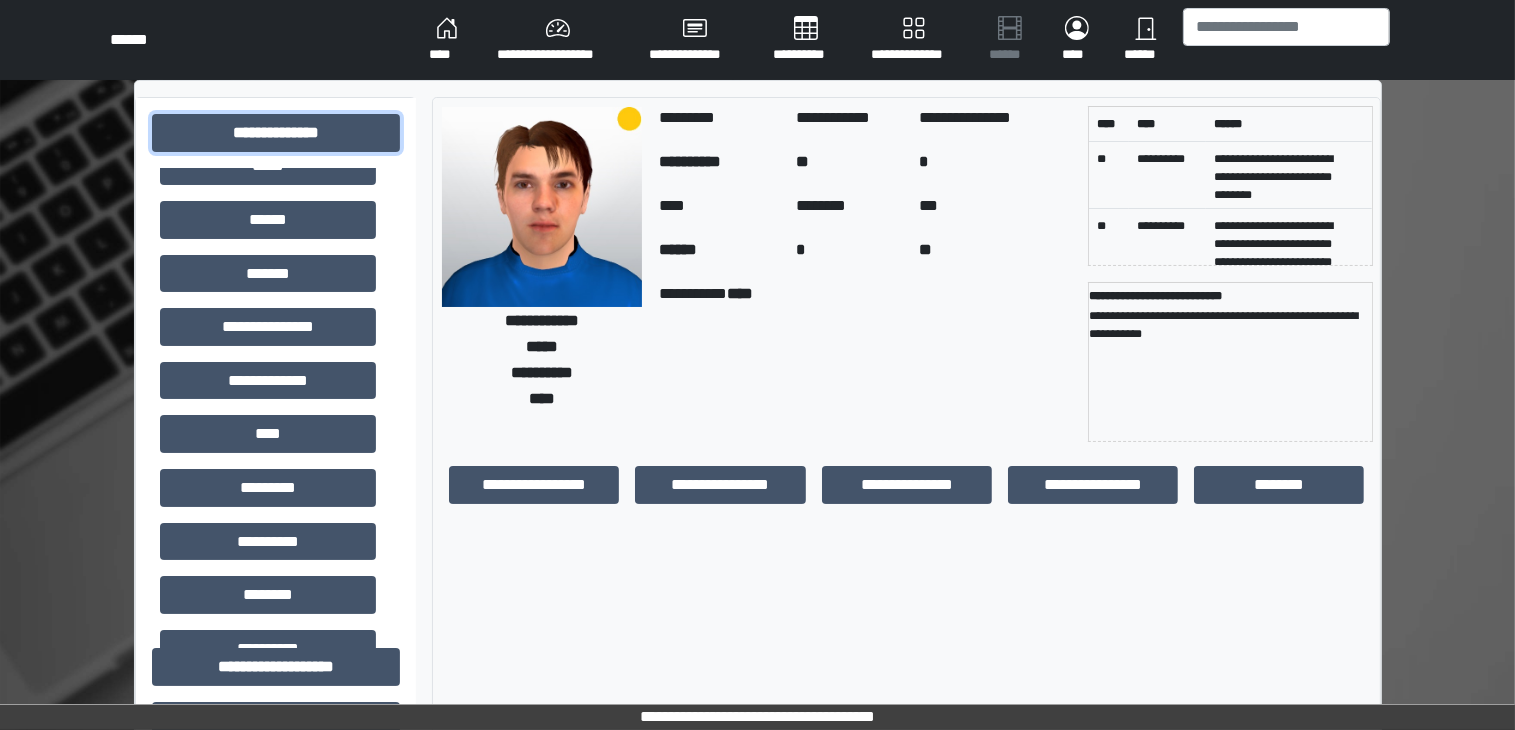 scroll, scrollTop: 252, scrollLeft: 0, axis: vertical 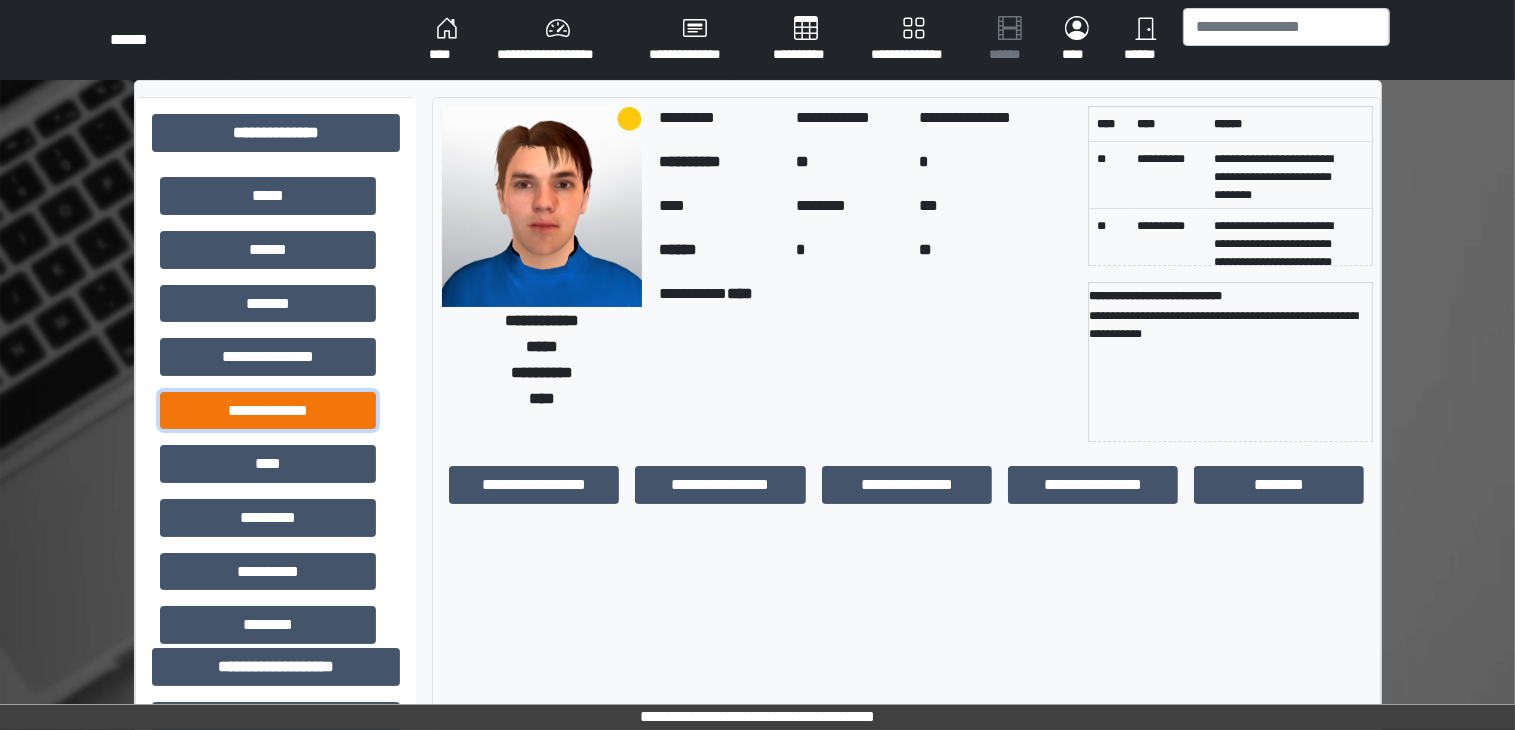 click on "**********" at bounding box center (268, 411) 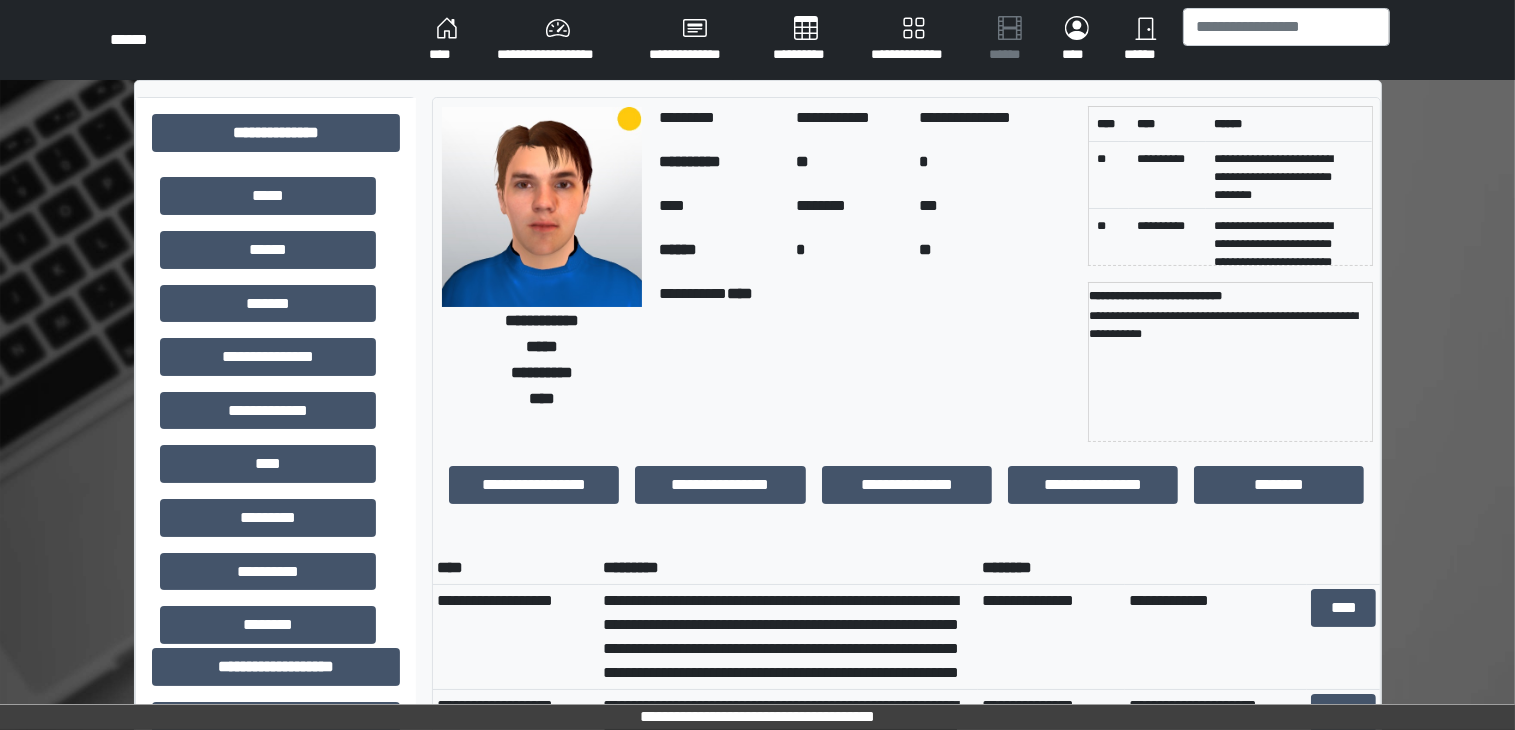 click on "**********" at bounding box center (695, 40) 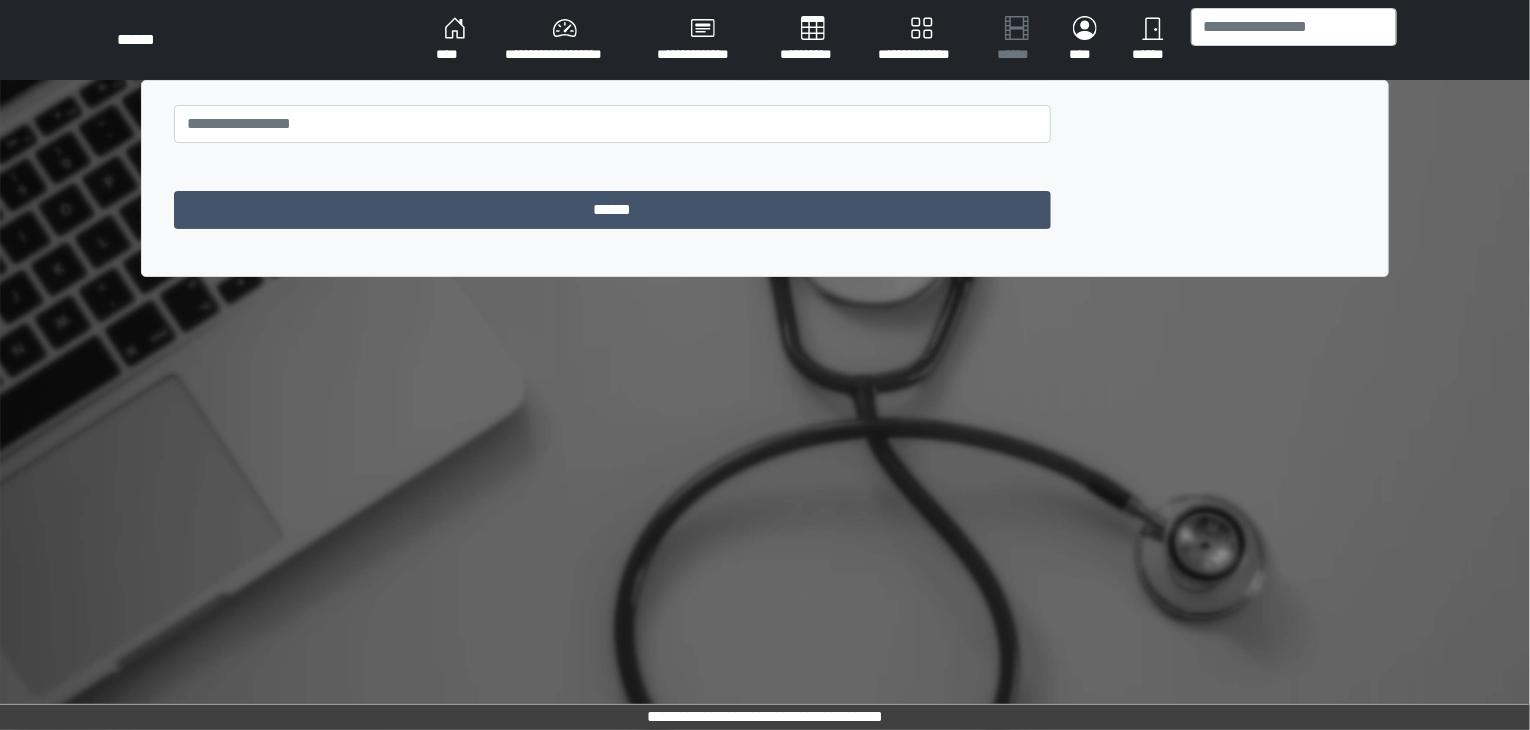 click on "****" at bounding box center [455, 40] 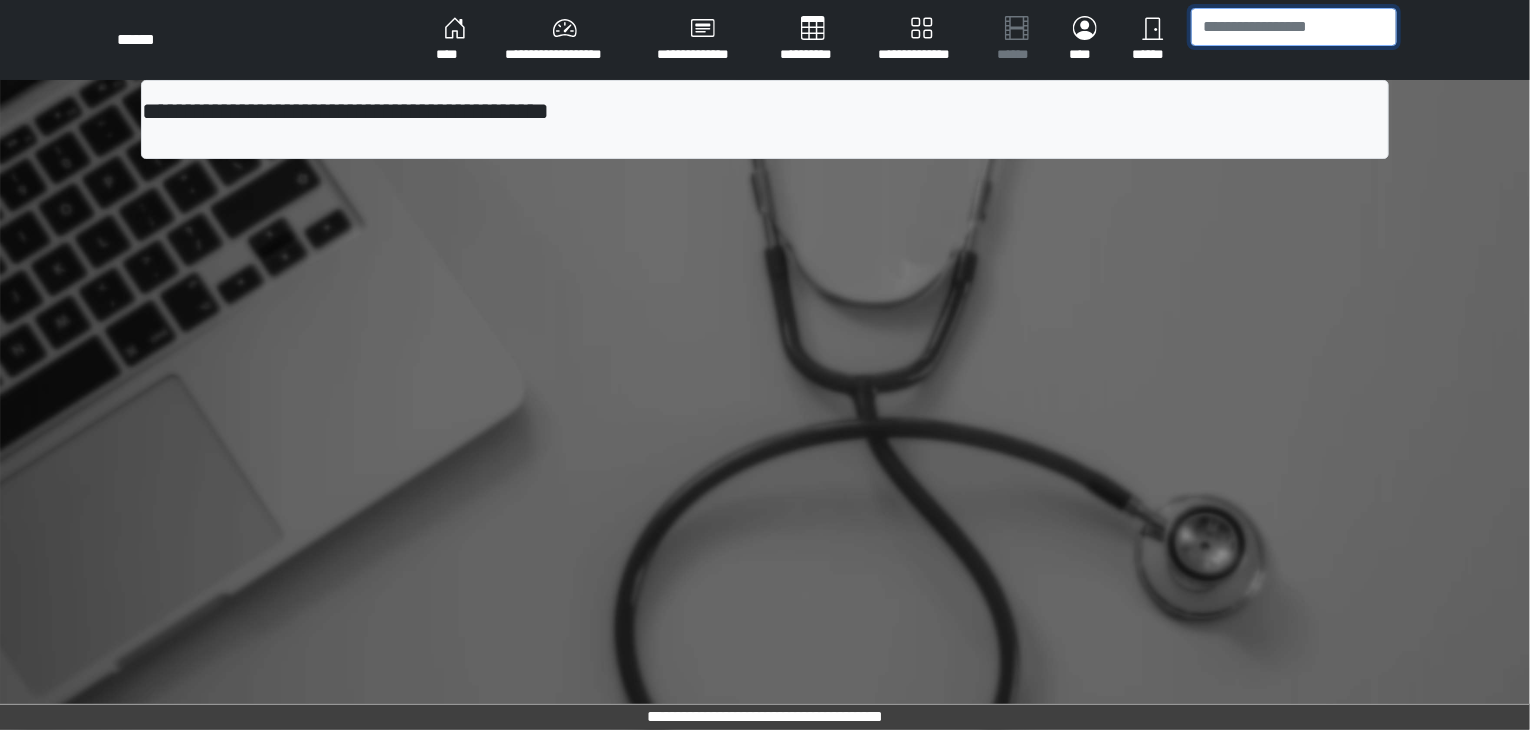 click at bounding box center [1294, 27] 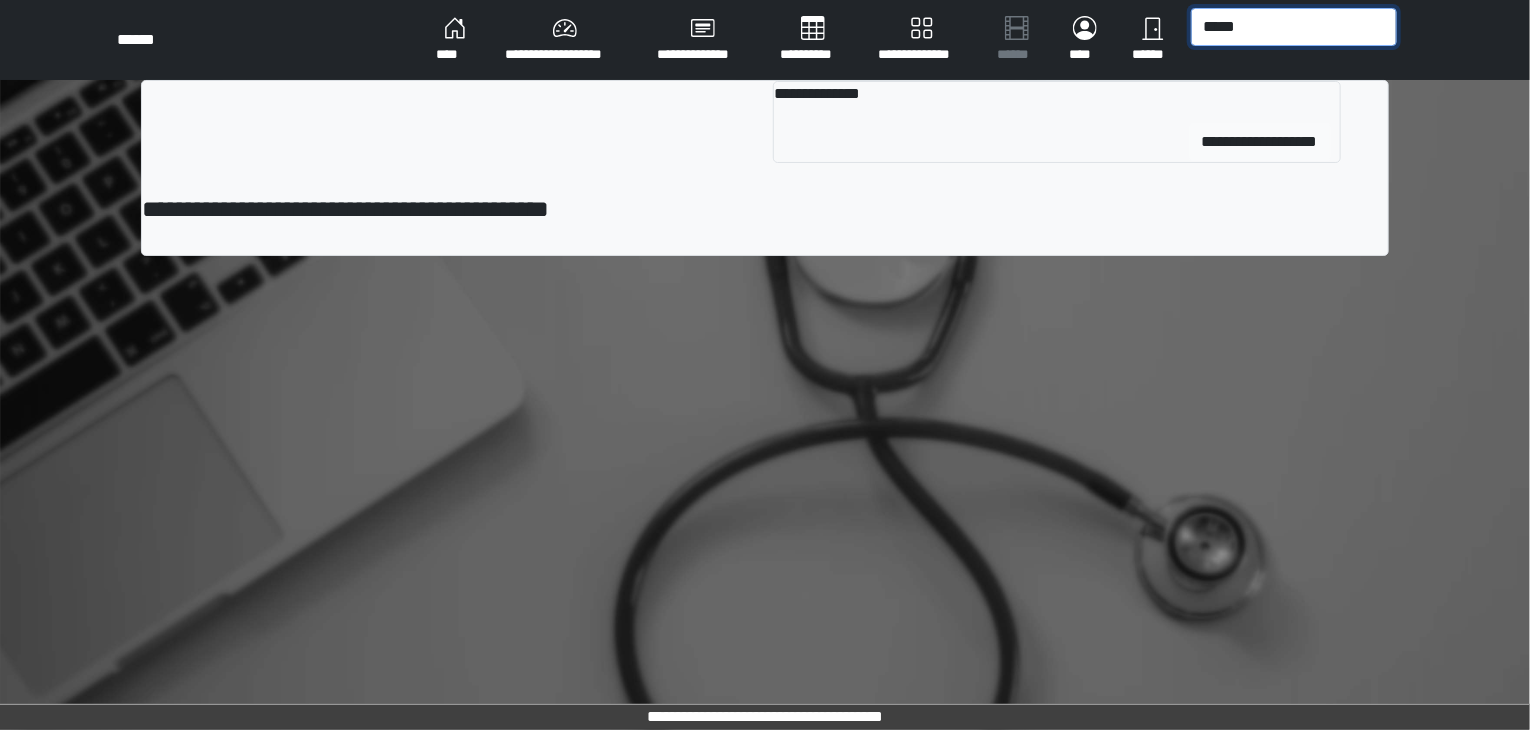 type on "*****" 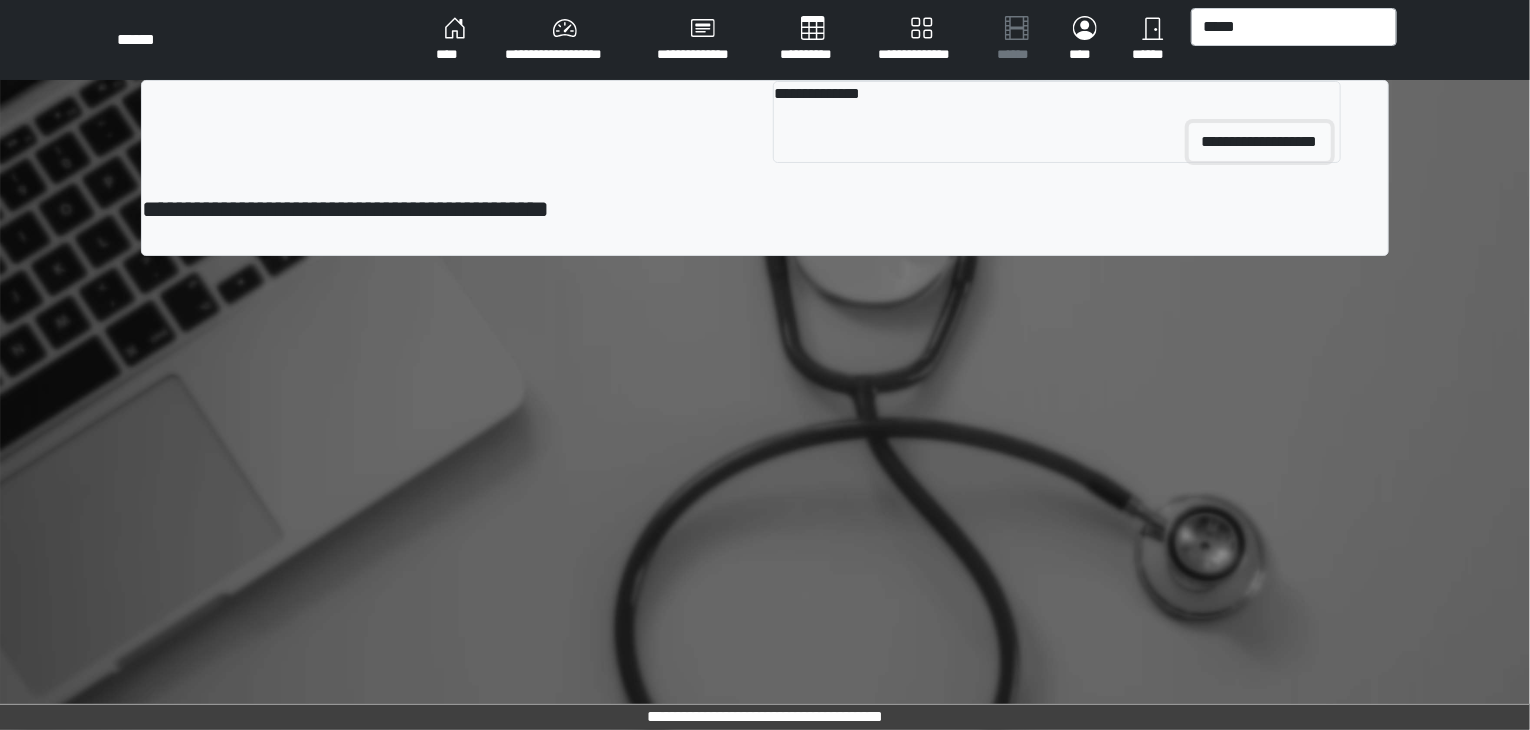 click on "**********" at bounding box center (1260, 142) 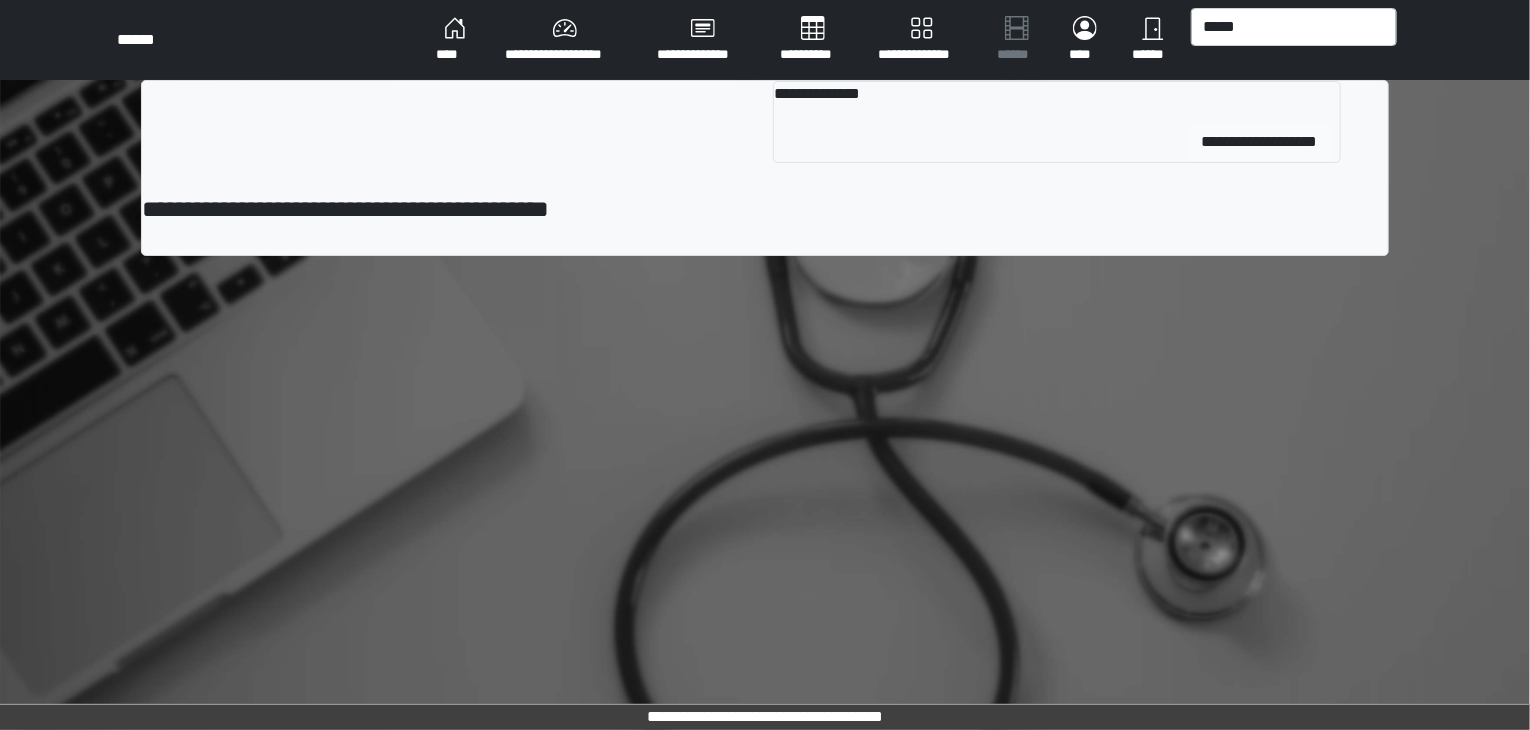 type 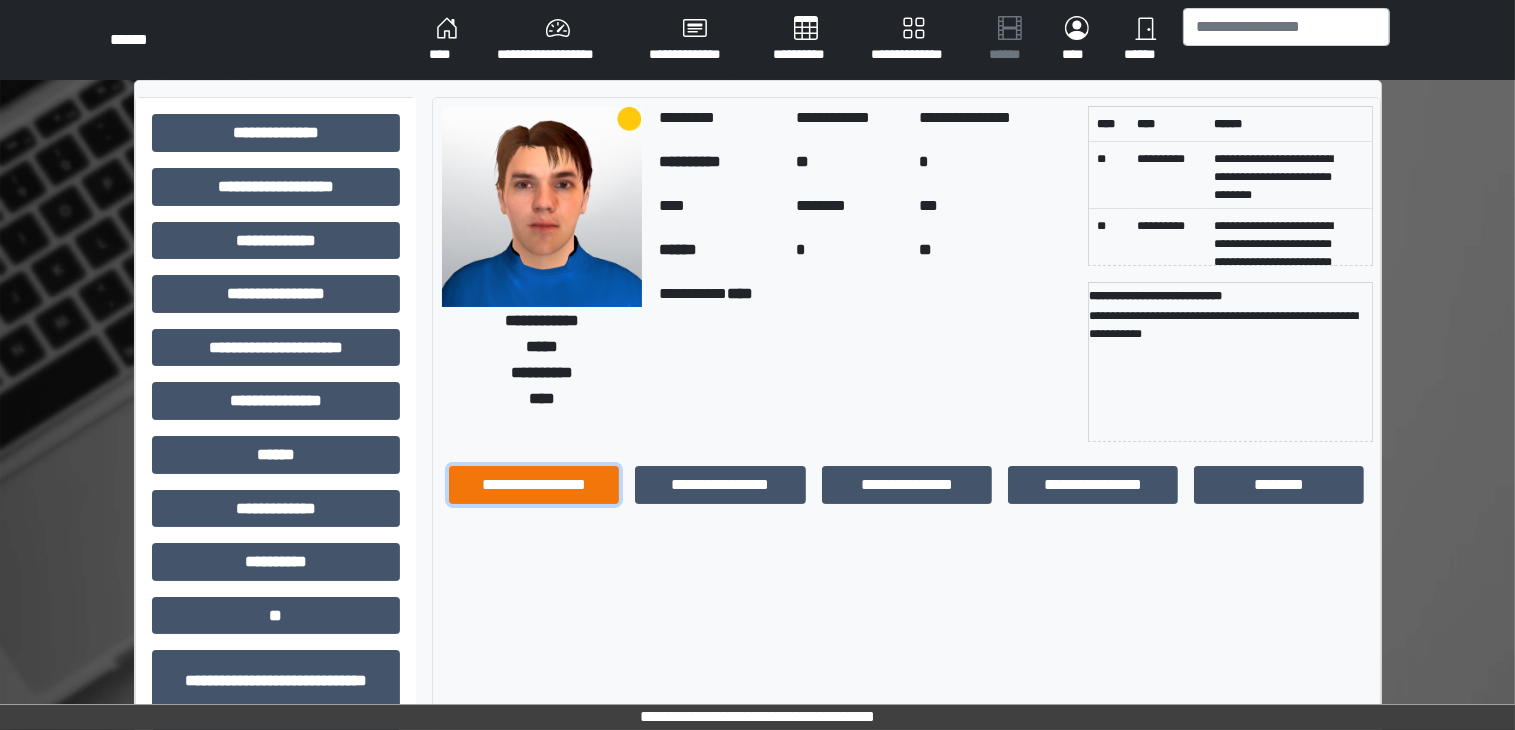 click on "**********" at bounding box center (534, 485) 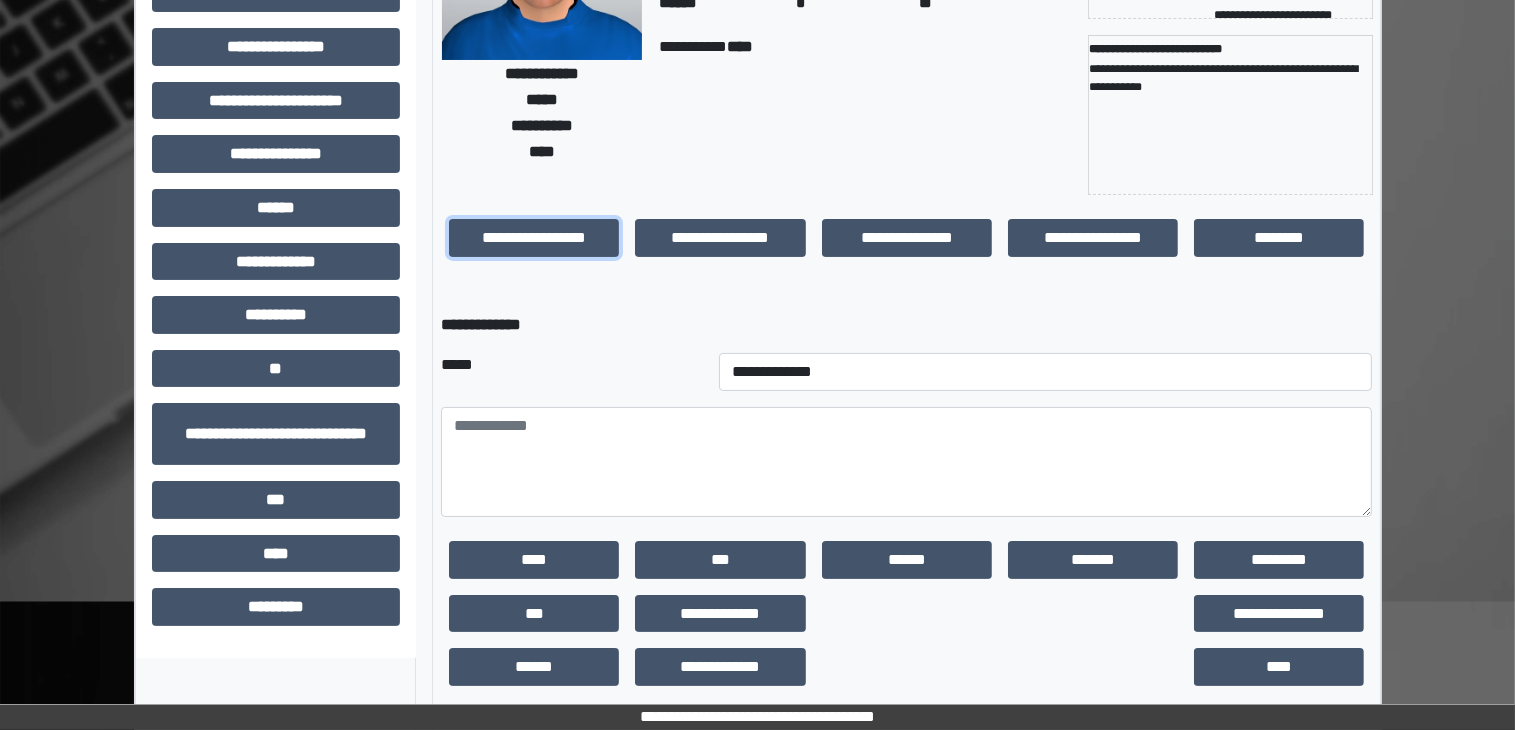 scroll, scrollTop: 267, scrollLeft: 0, axis: vertical 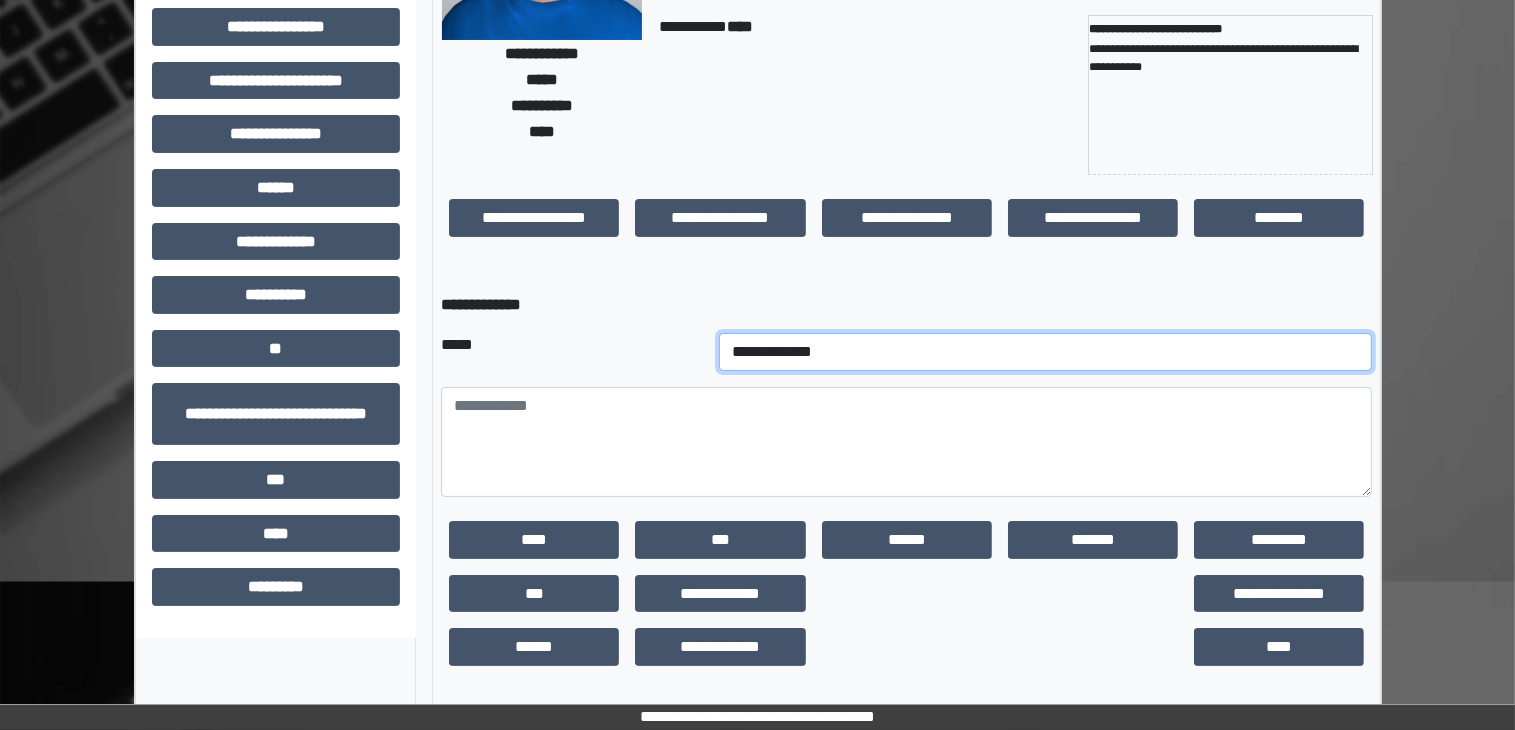 click on "**********" at bounding box center [1046, 352] 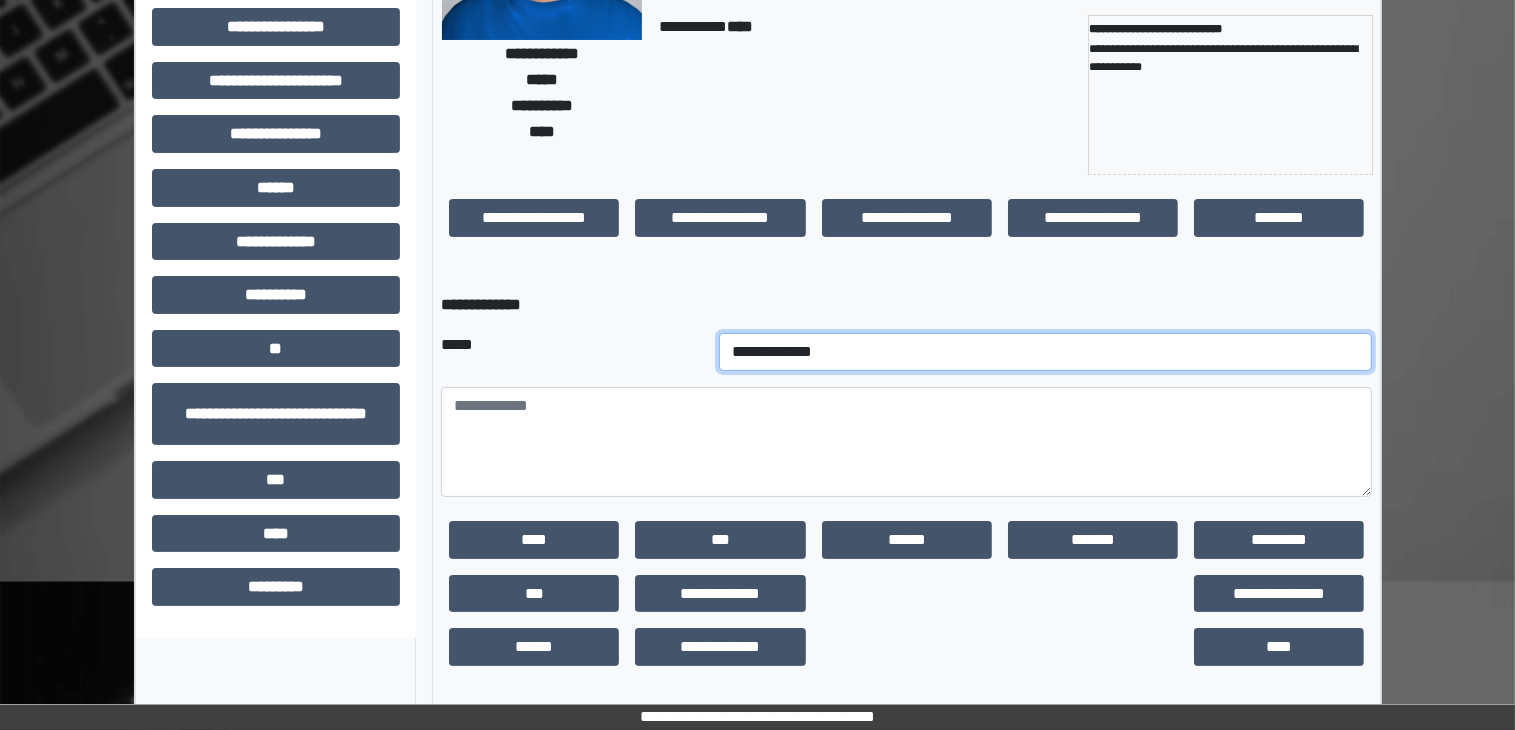 select on "*" 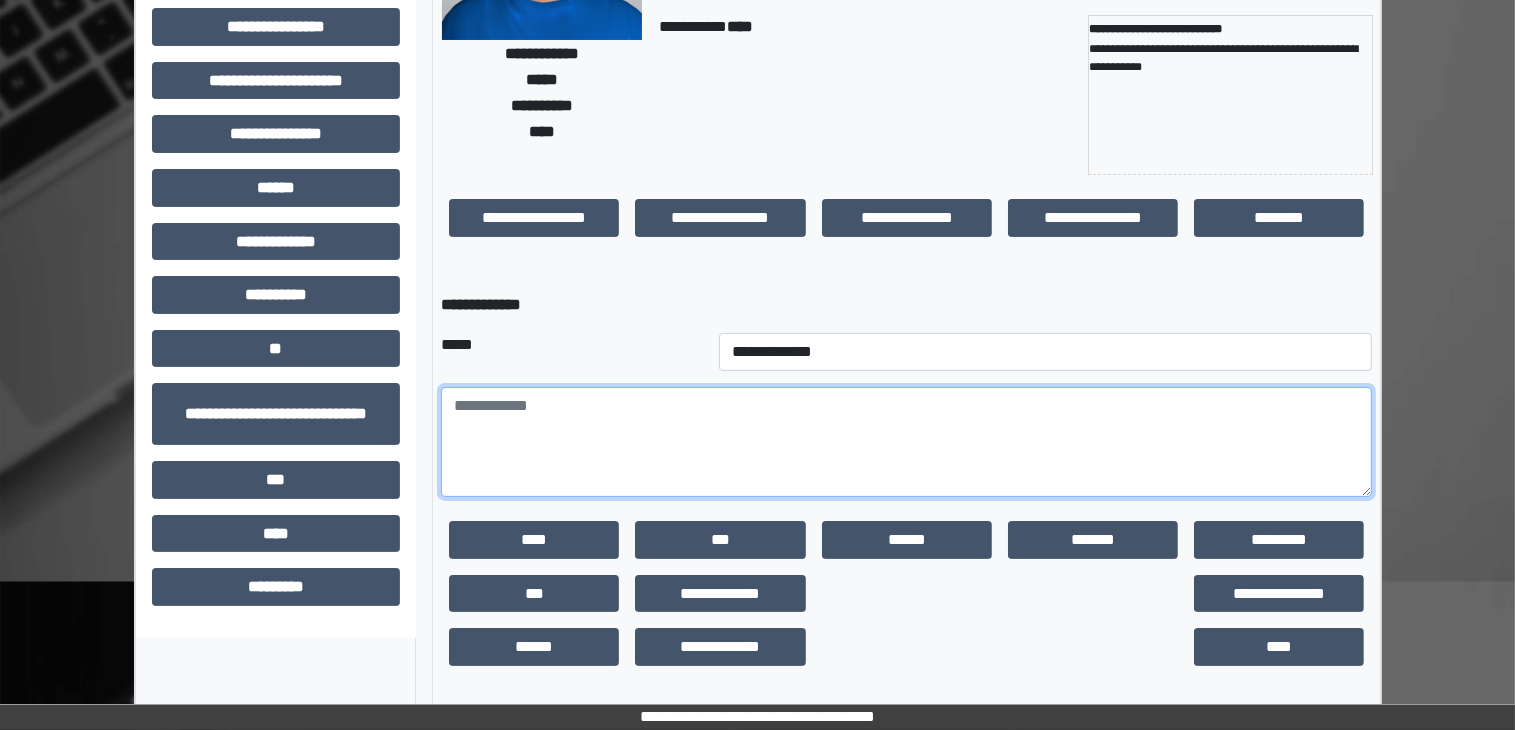 click at bounding box center [906, 442] 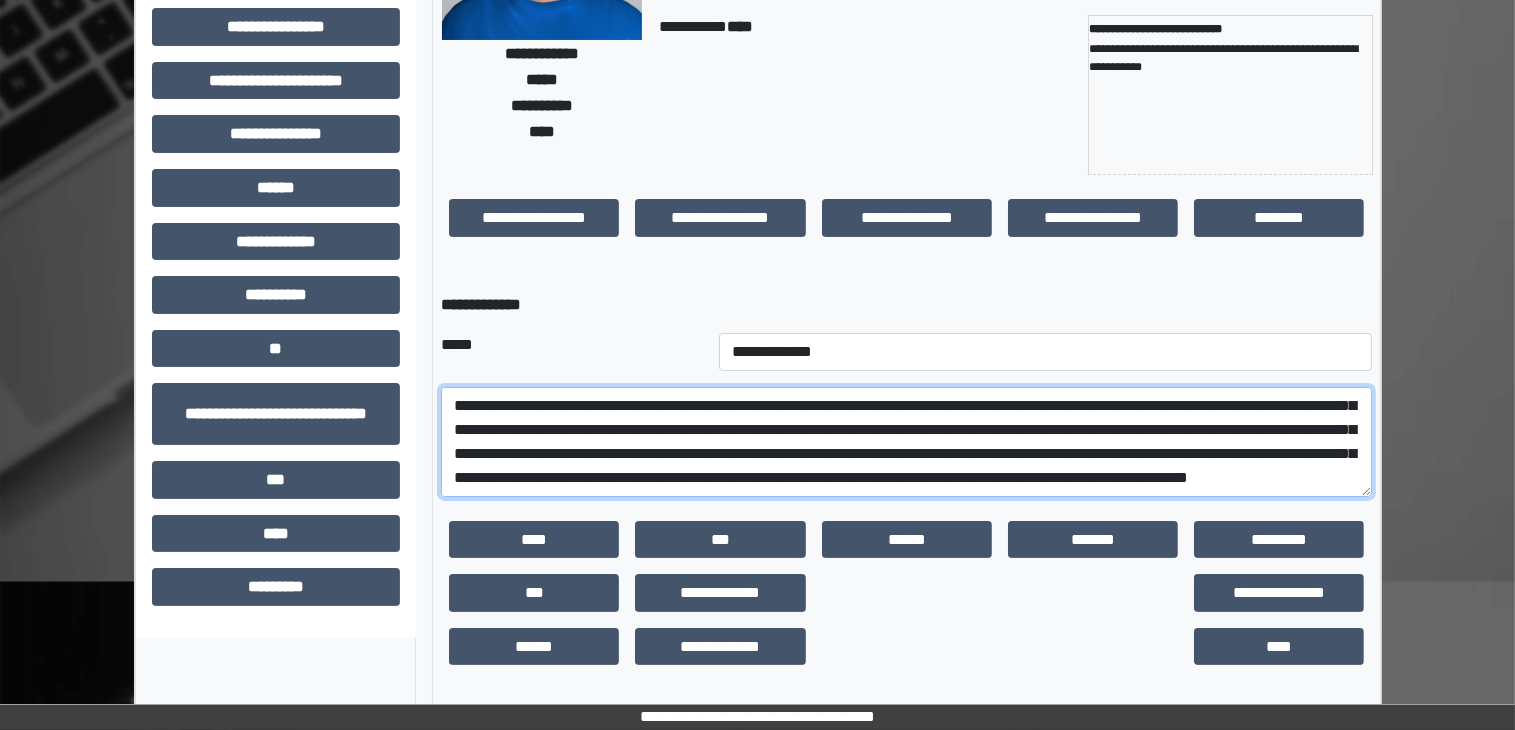 scroll, scrollTop: 136, scrollLeft: 0, axis: vertical 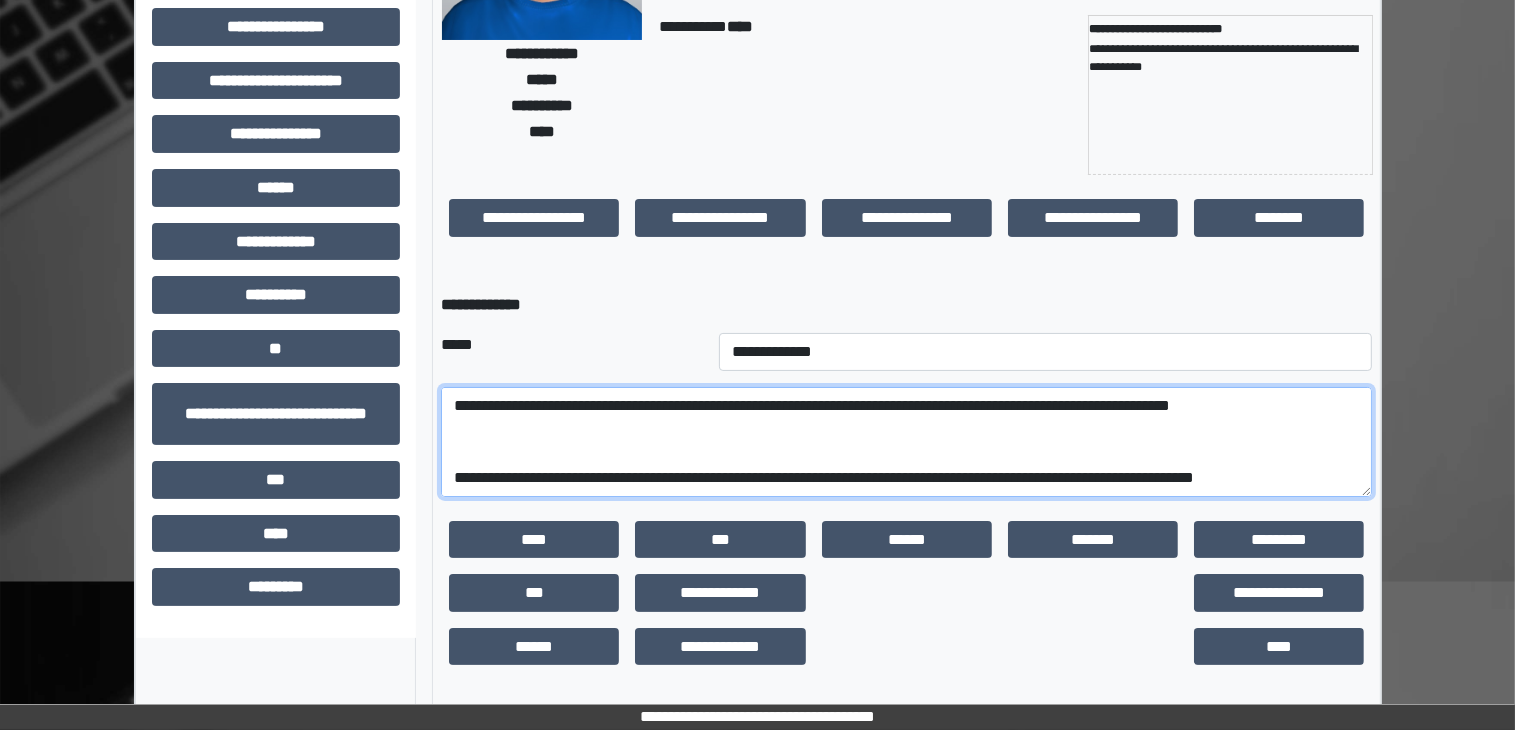 click on "**********" at bounding box center [906, 442] 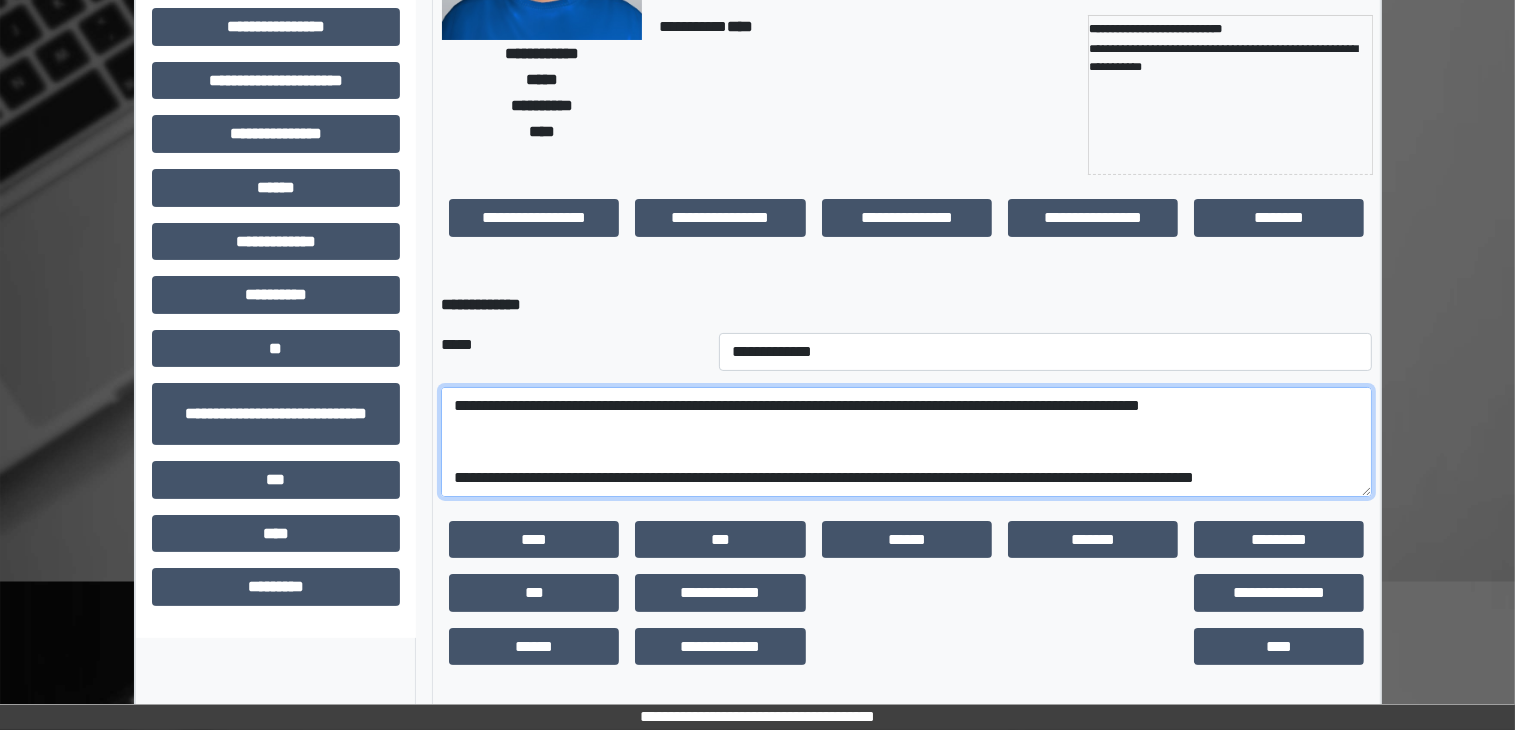 scroll, scrollTop: 127, scrollLeft: 0, axis: vertical 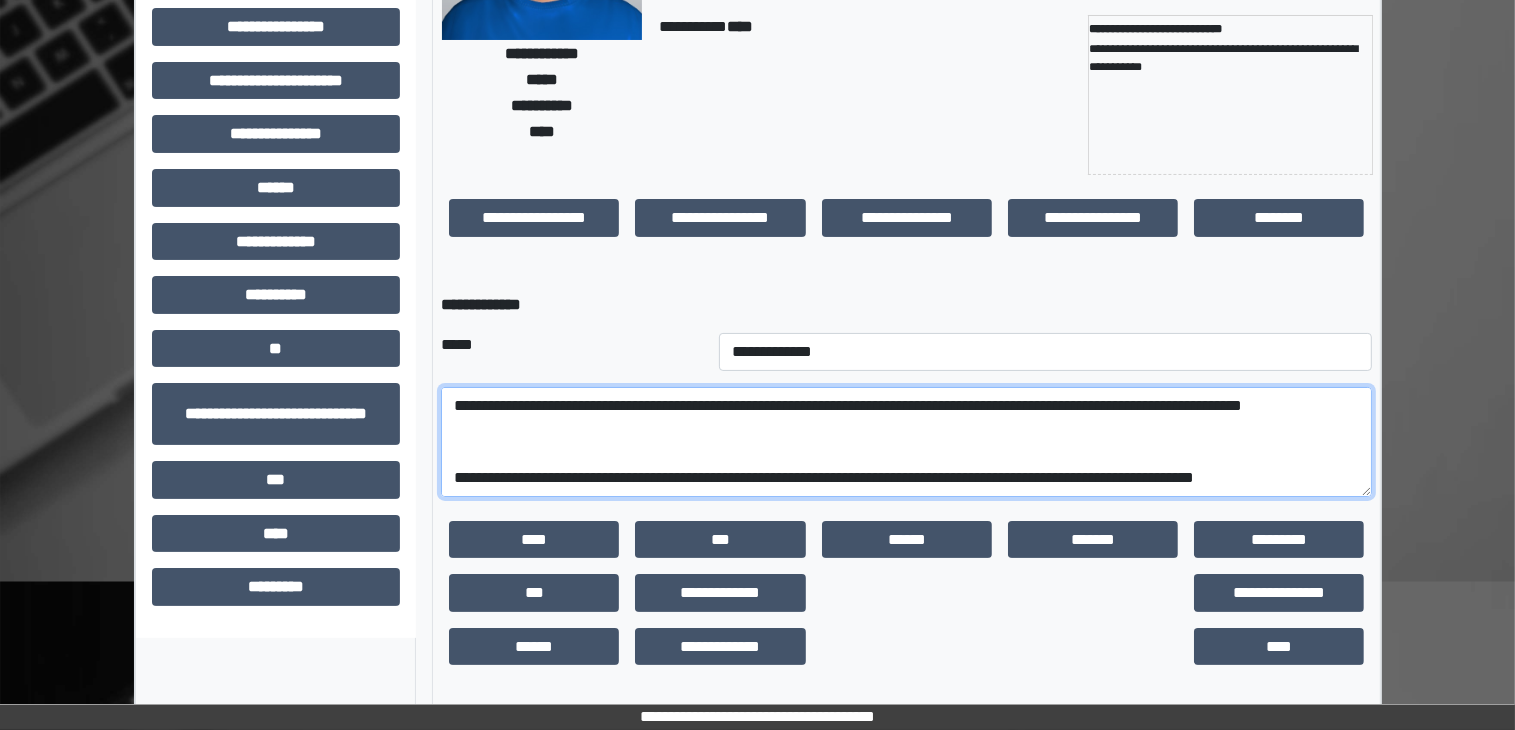 click on "**********" at bounding box center (906, 442) 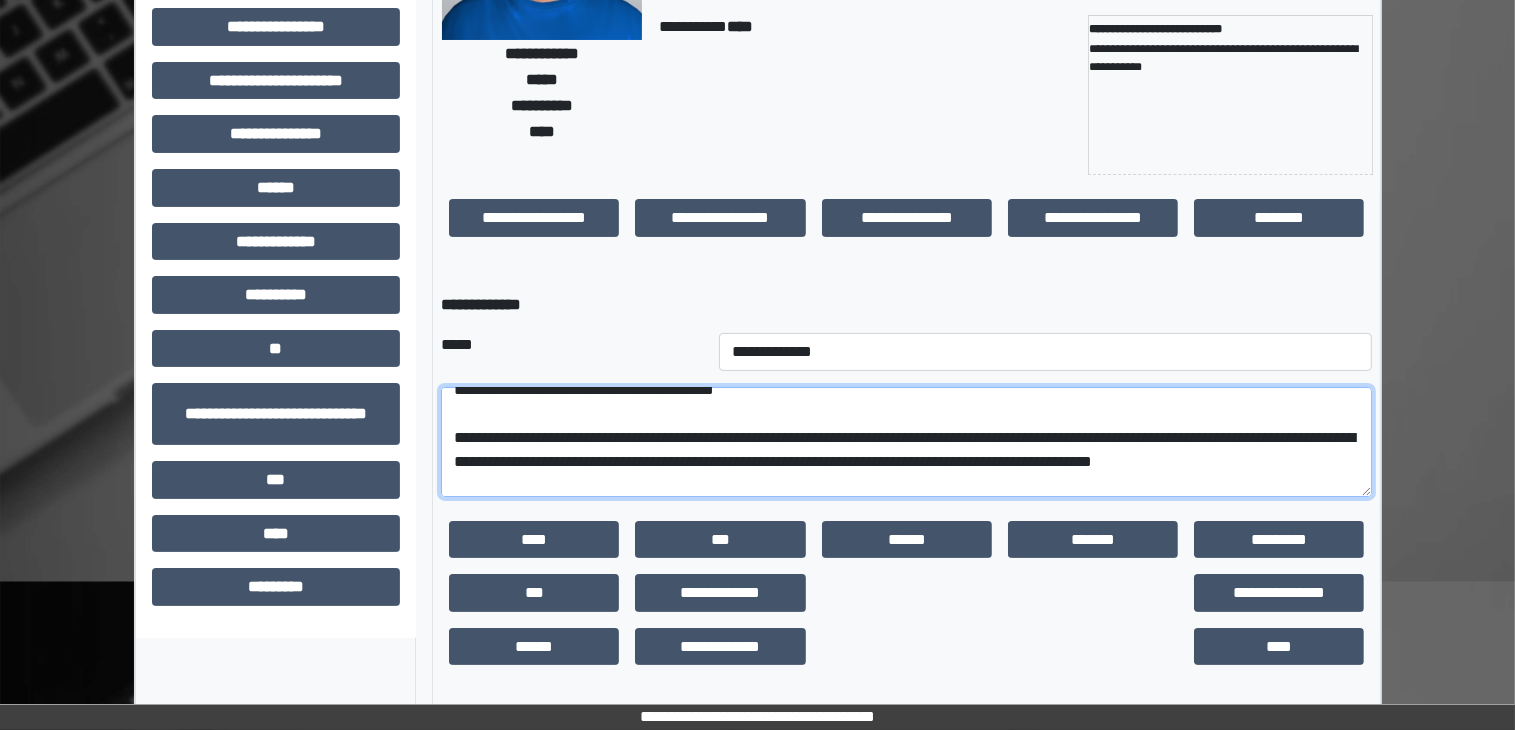 scroll, scrollTop: 232, scrollLeft: 0, axis: vertical 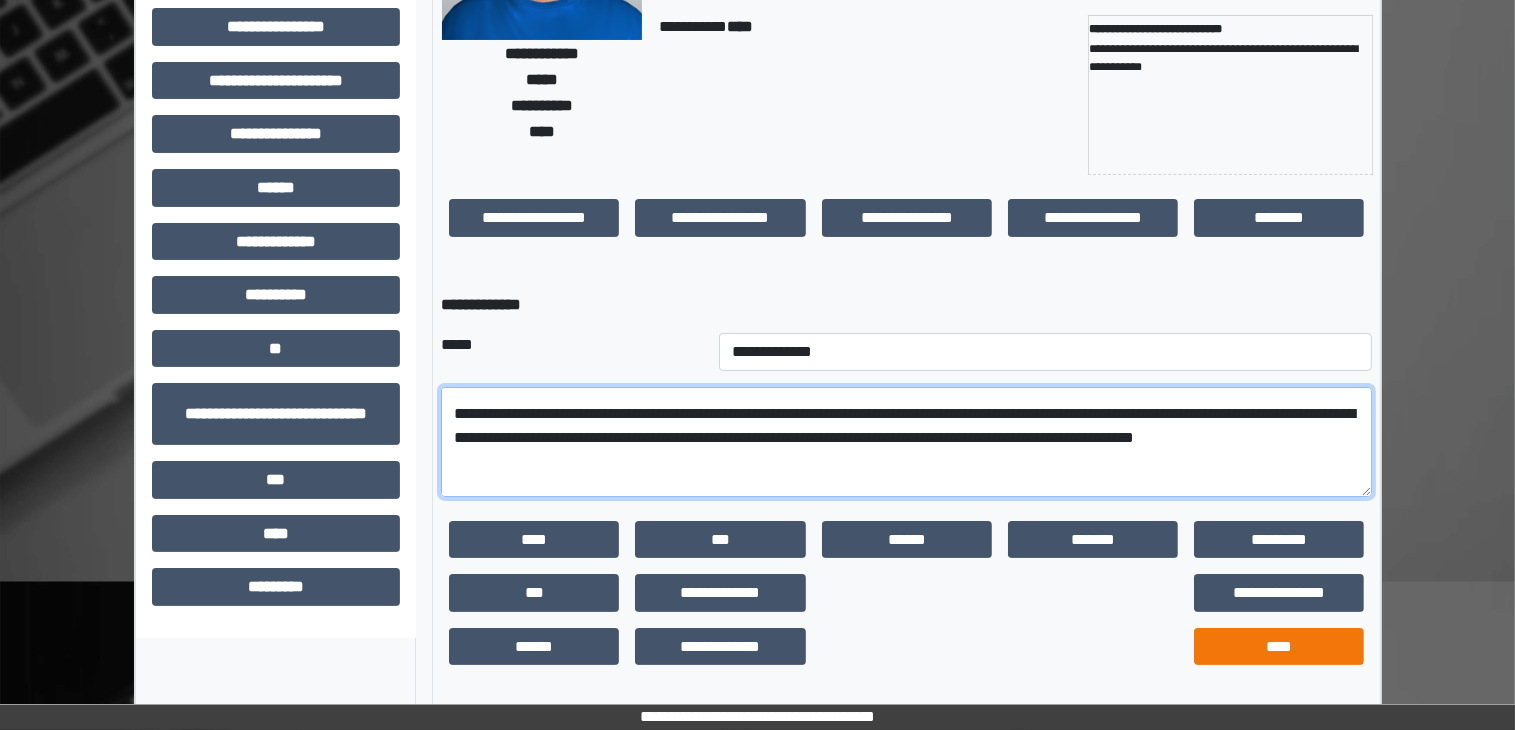 type on "**********" 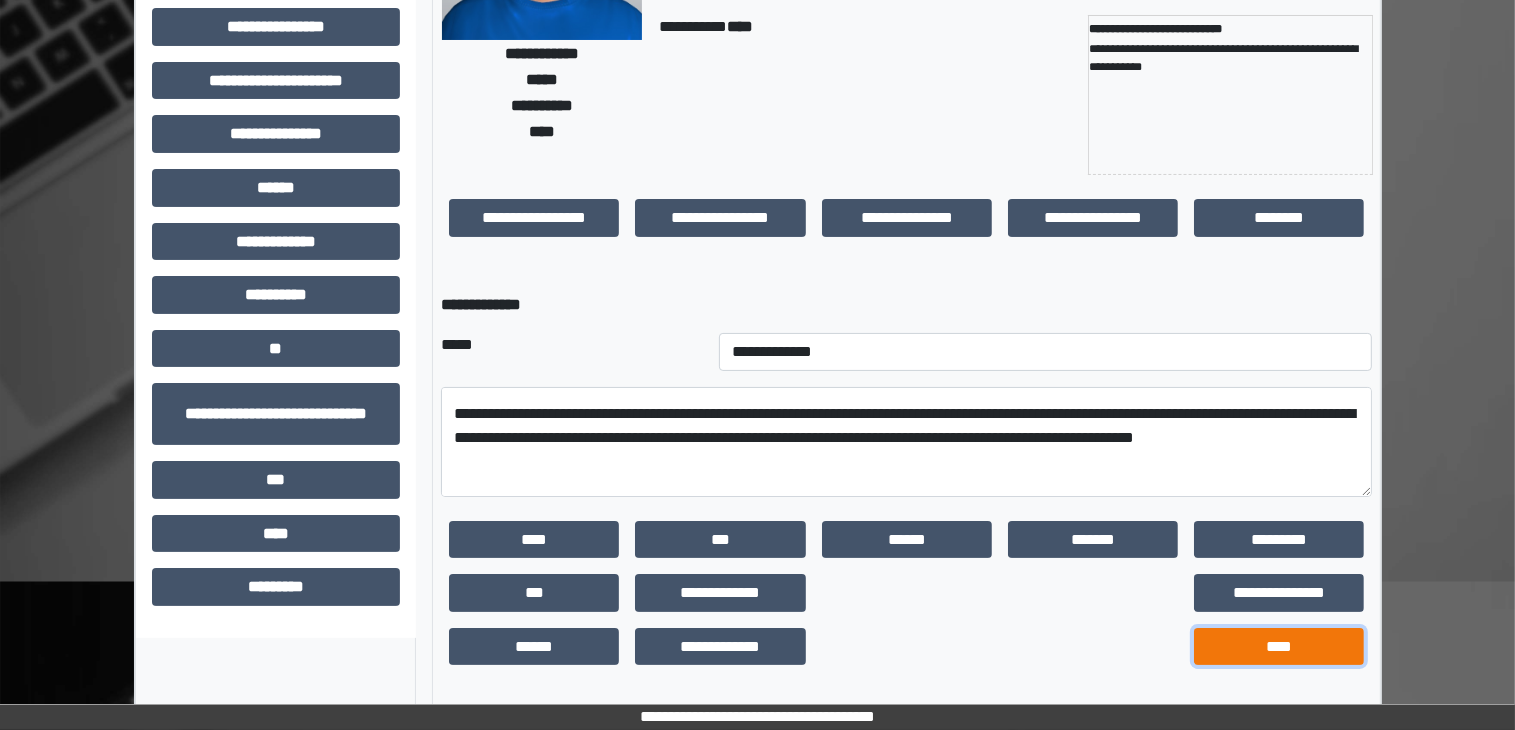 click on "****" at bounding box center (1279, 647) 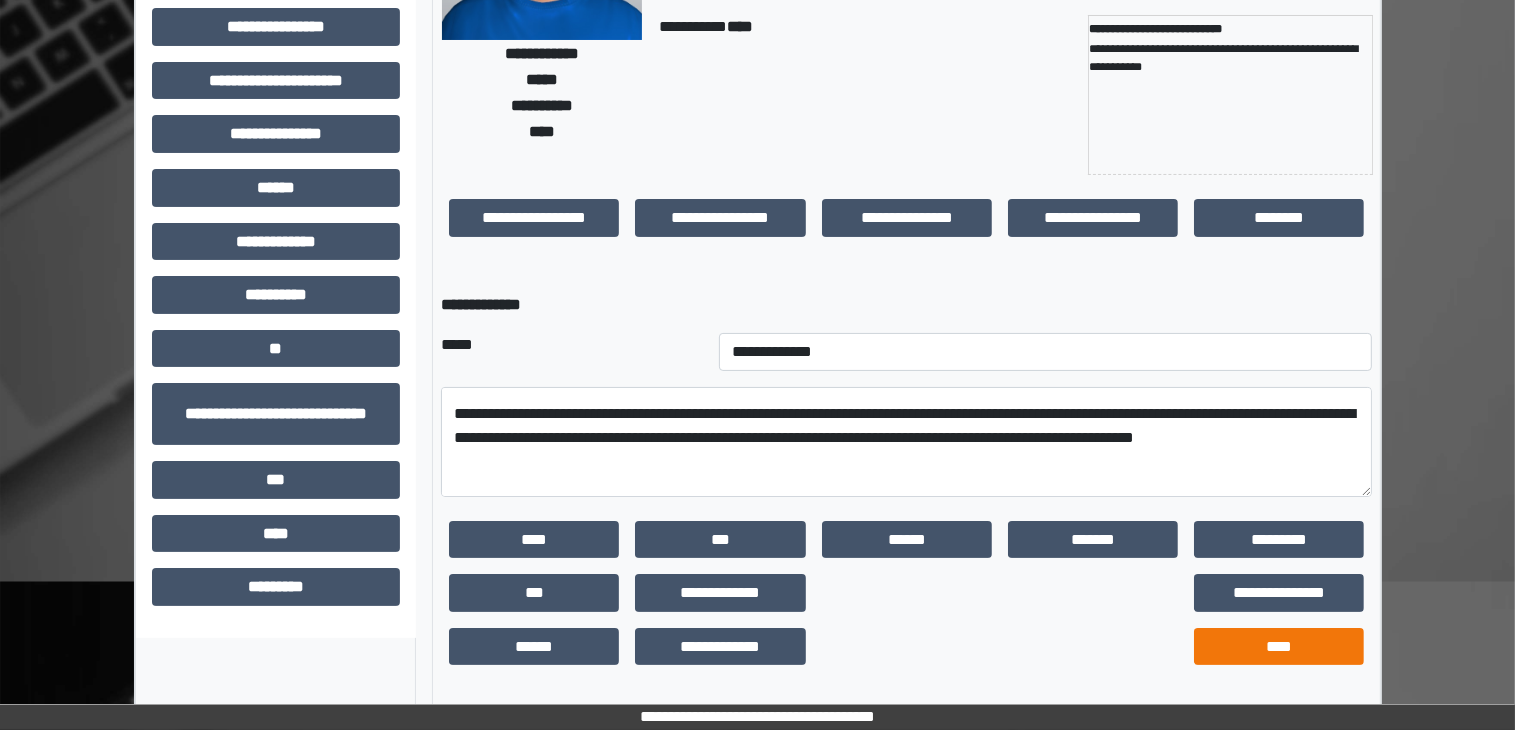 scroll, scrollTop: 192, scrollLeft: 0, axis: vertical 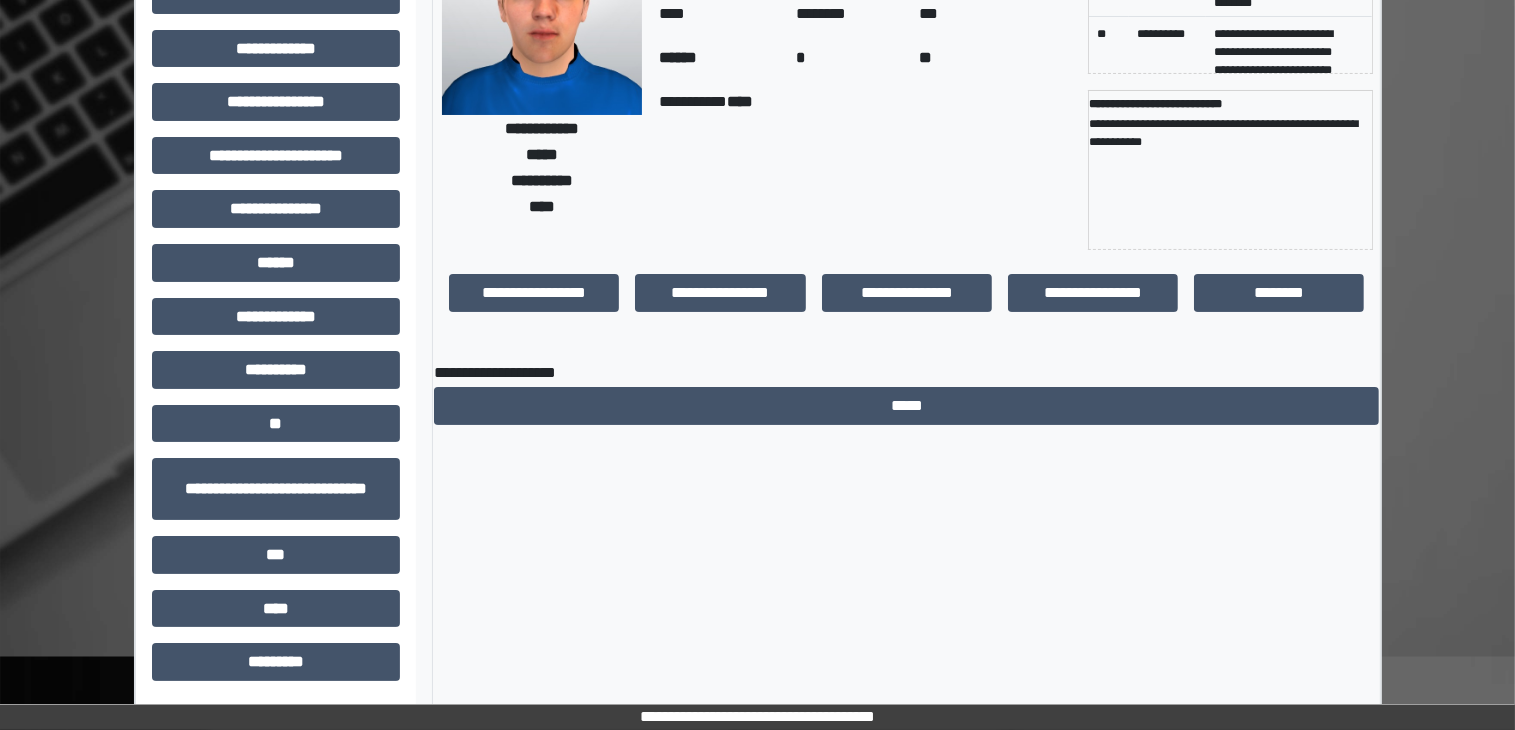 click on "**********" at bounding box center [757, 309] 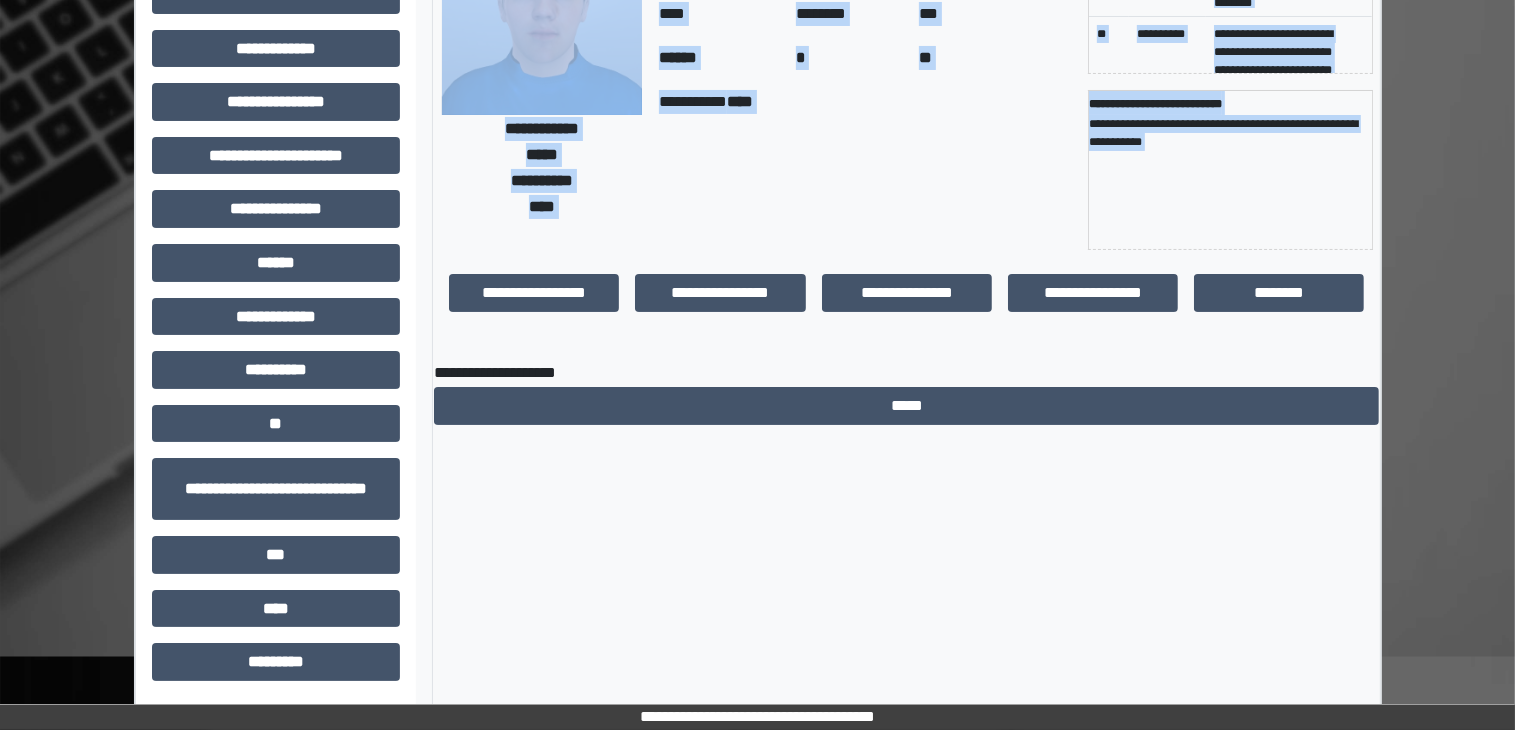 click on "**********" at bounding box center (757, 309) 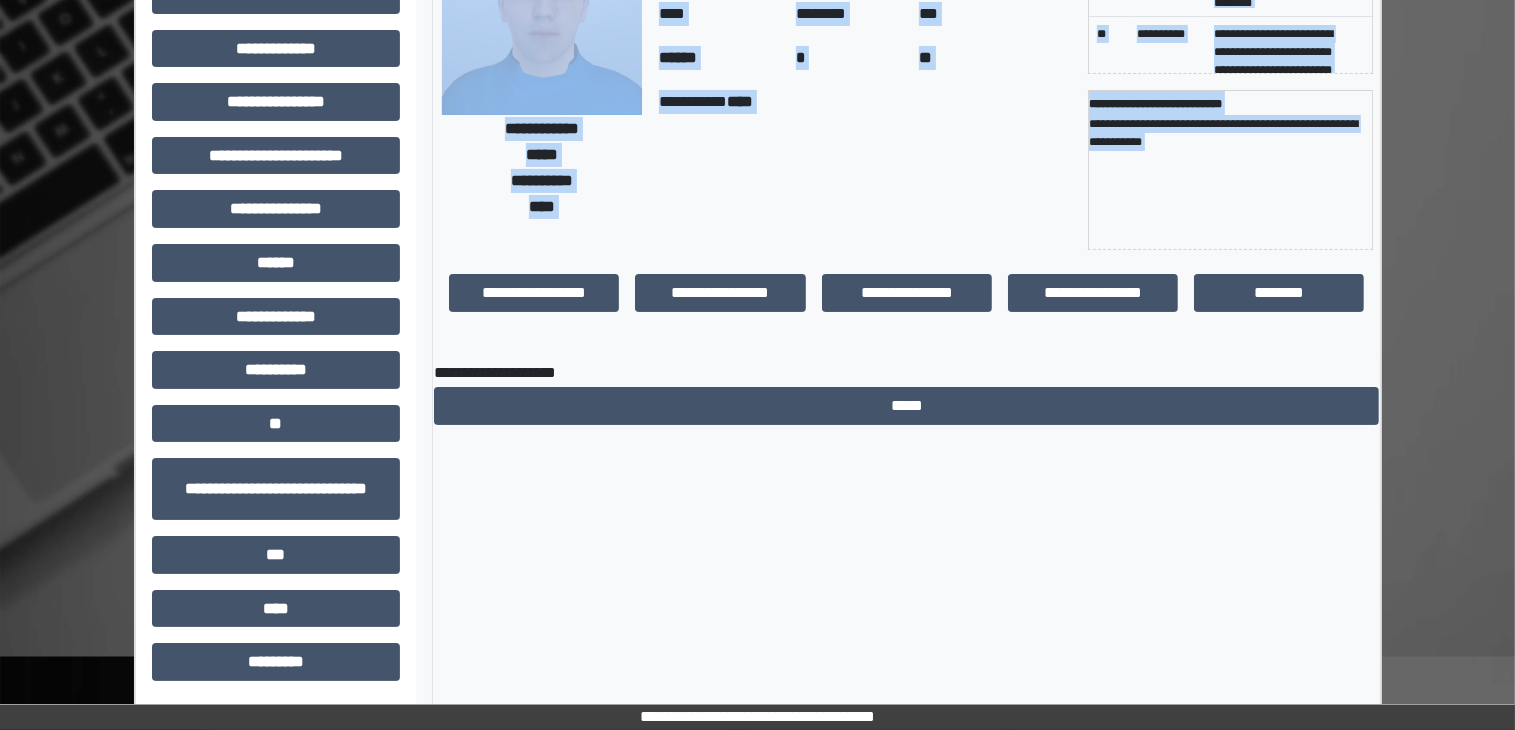scroll, scrollTop: 55, scrollLeft: 0, axis: vertical 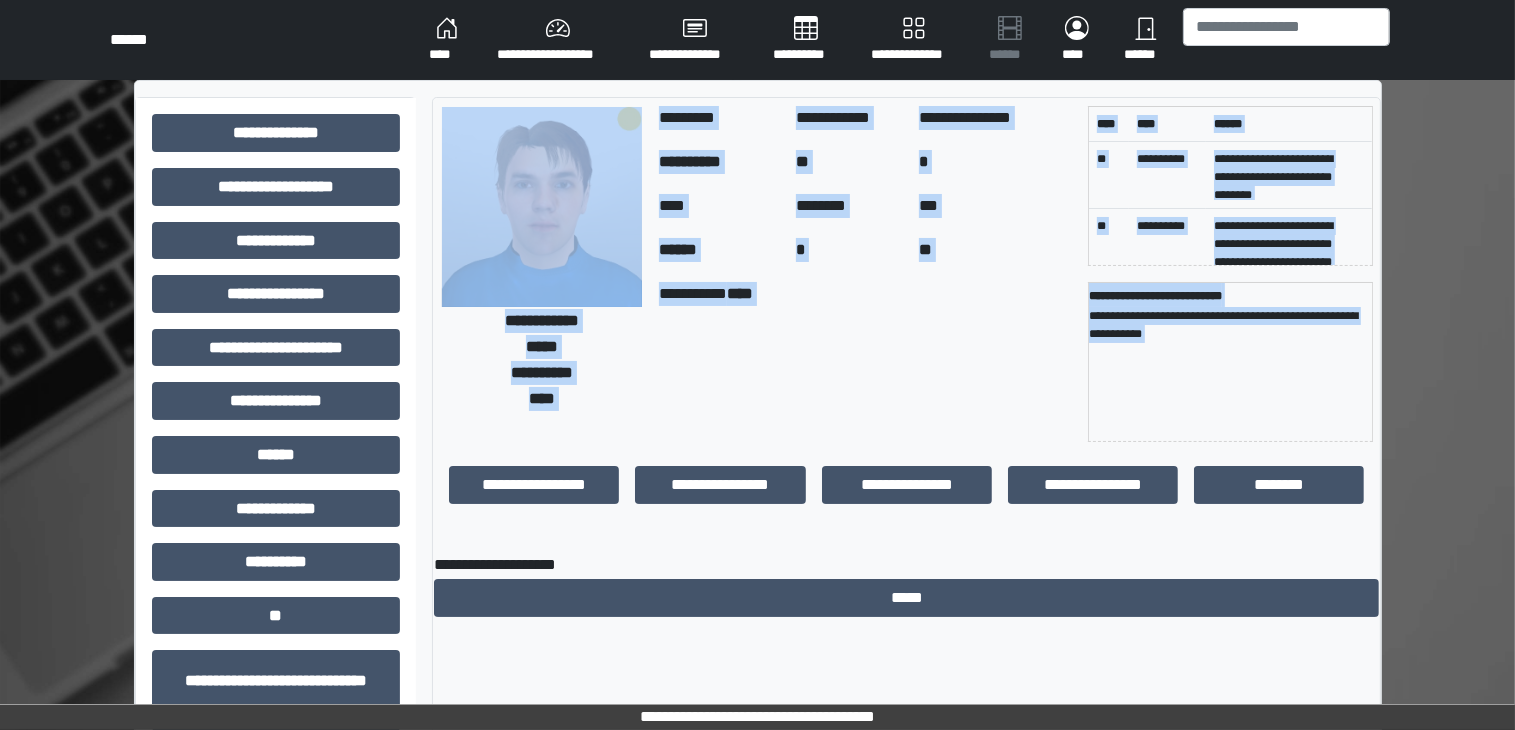 click on "**" at bounding box center [996, 252] 